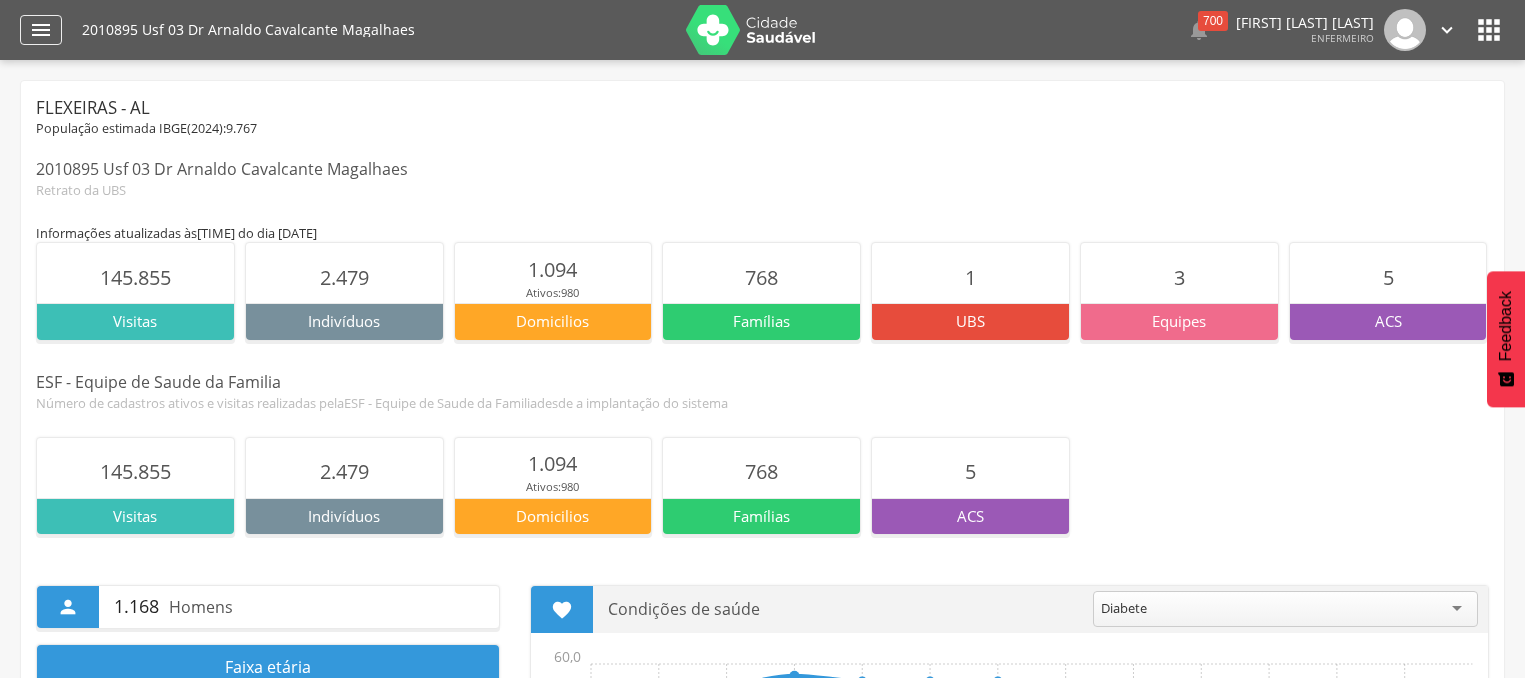 scroll, scrollTop: 0, scrollLeft: 0, axis: both 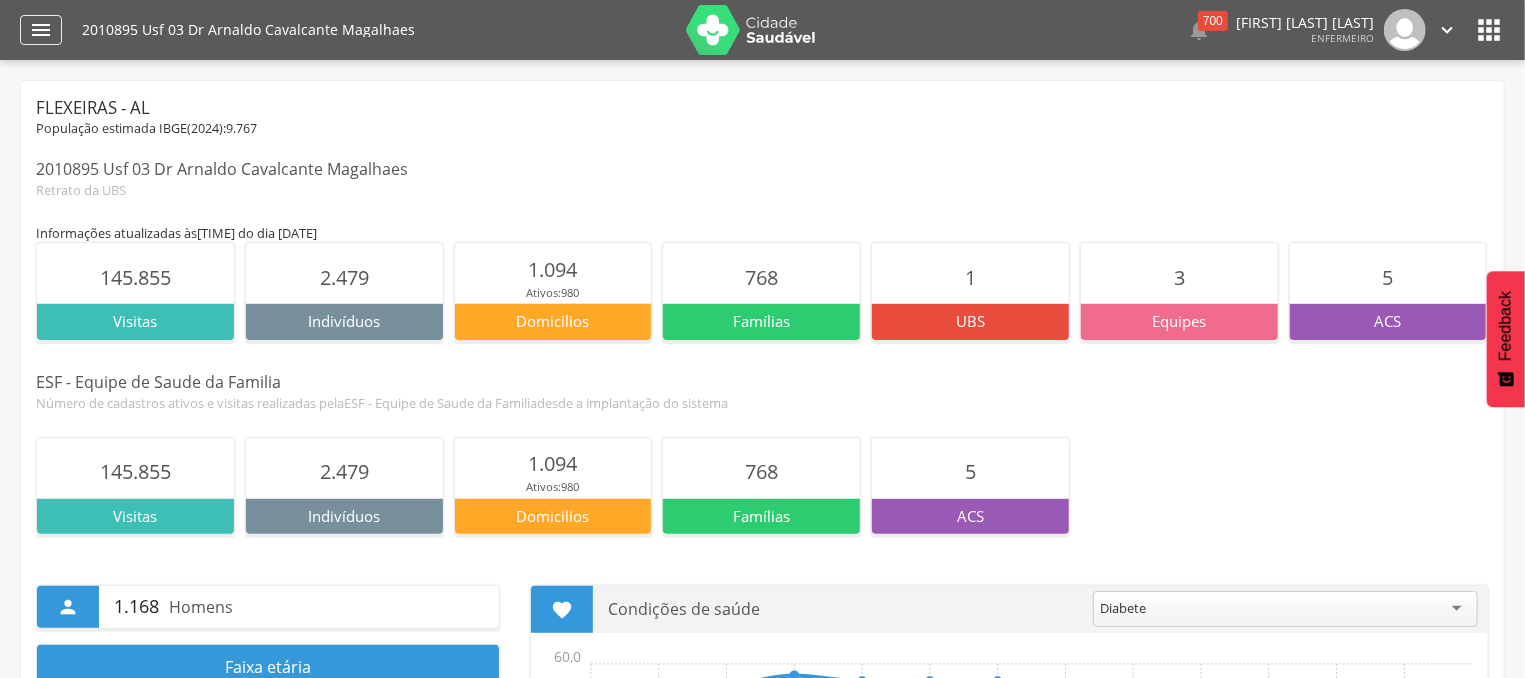 click on "" at bounding box center [41, 30] 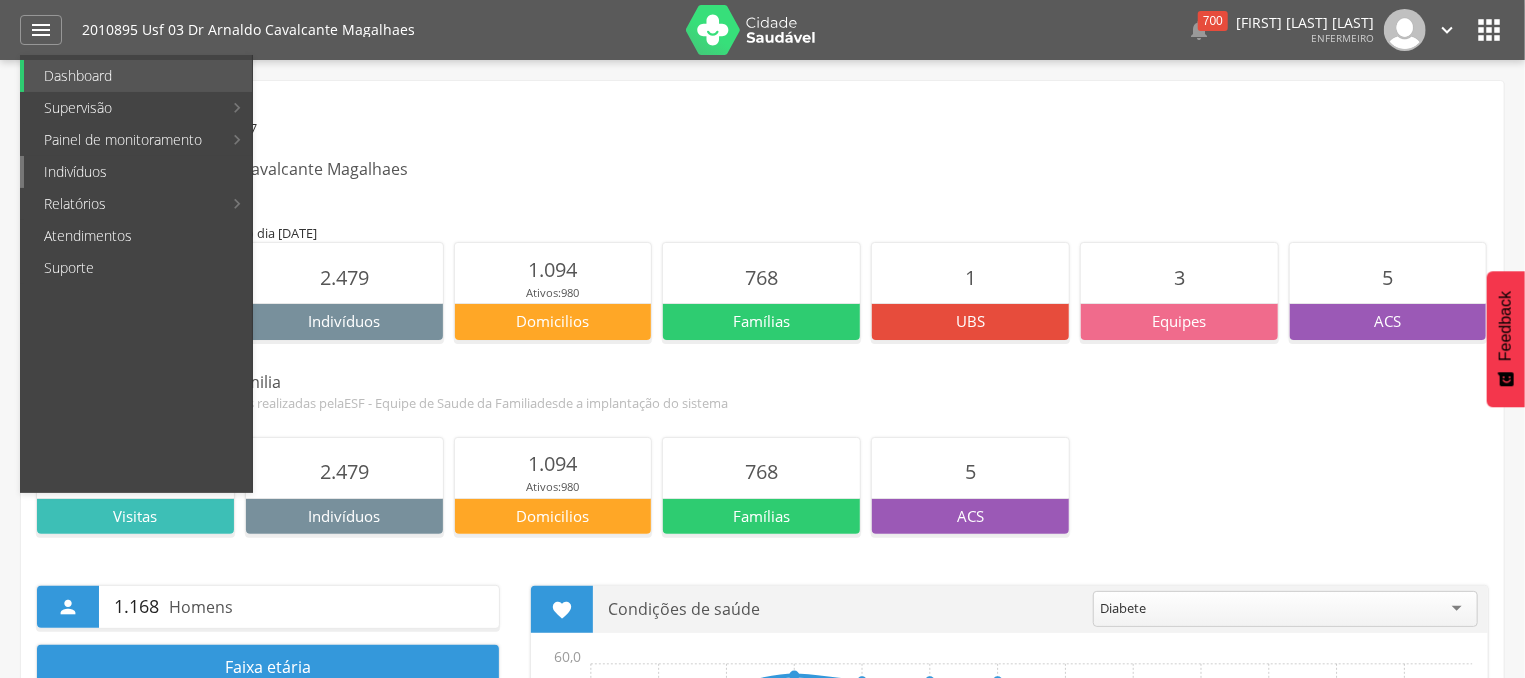 click on "Indivíduos" at bounding box center (138, 172) 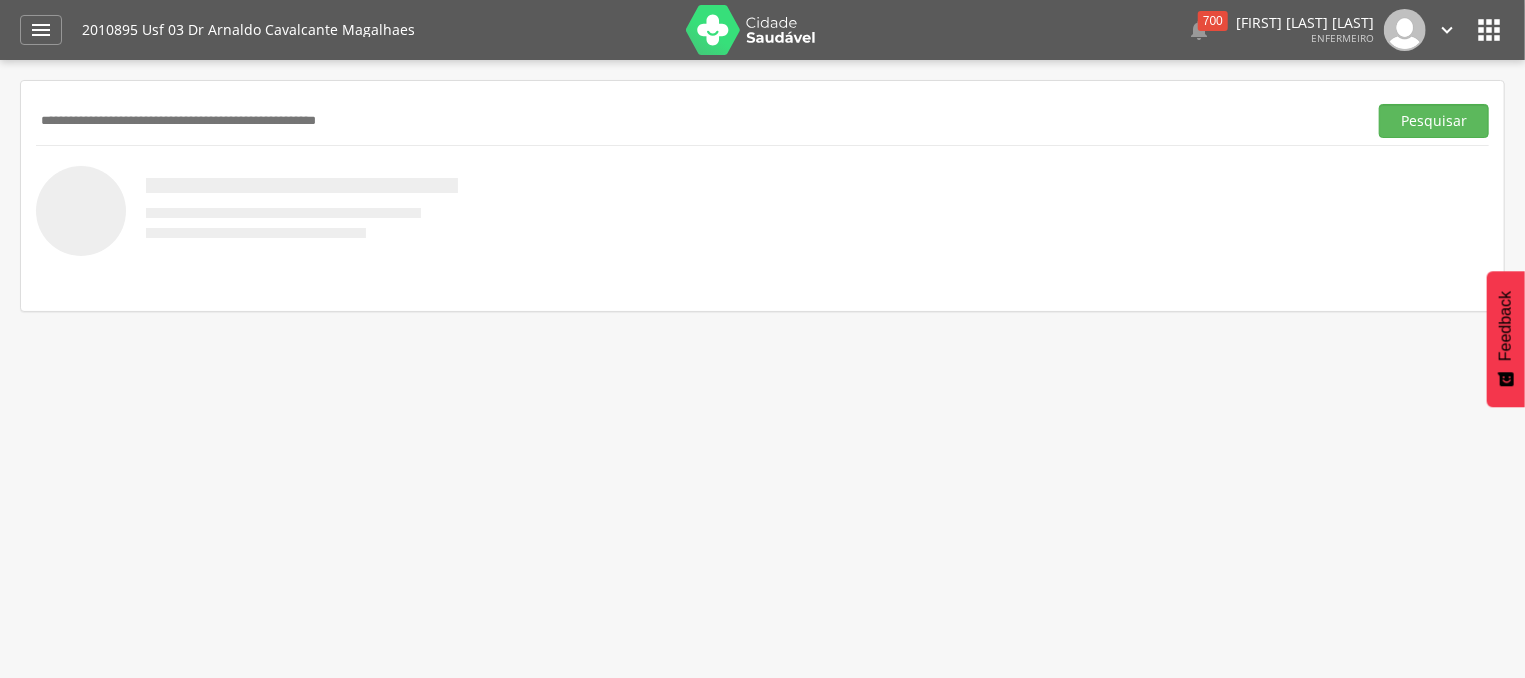 click at bounding box center (697, 121) 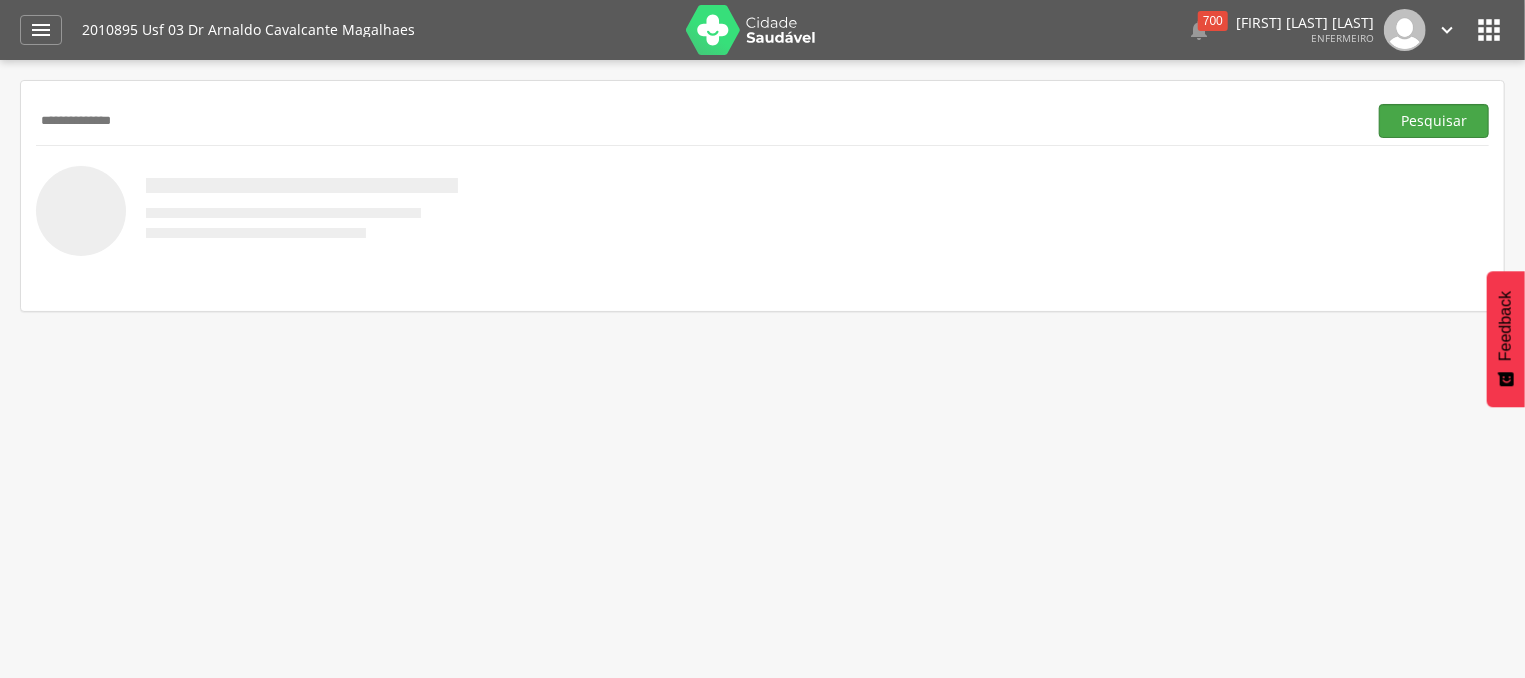 type on "**********" 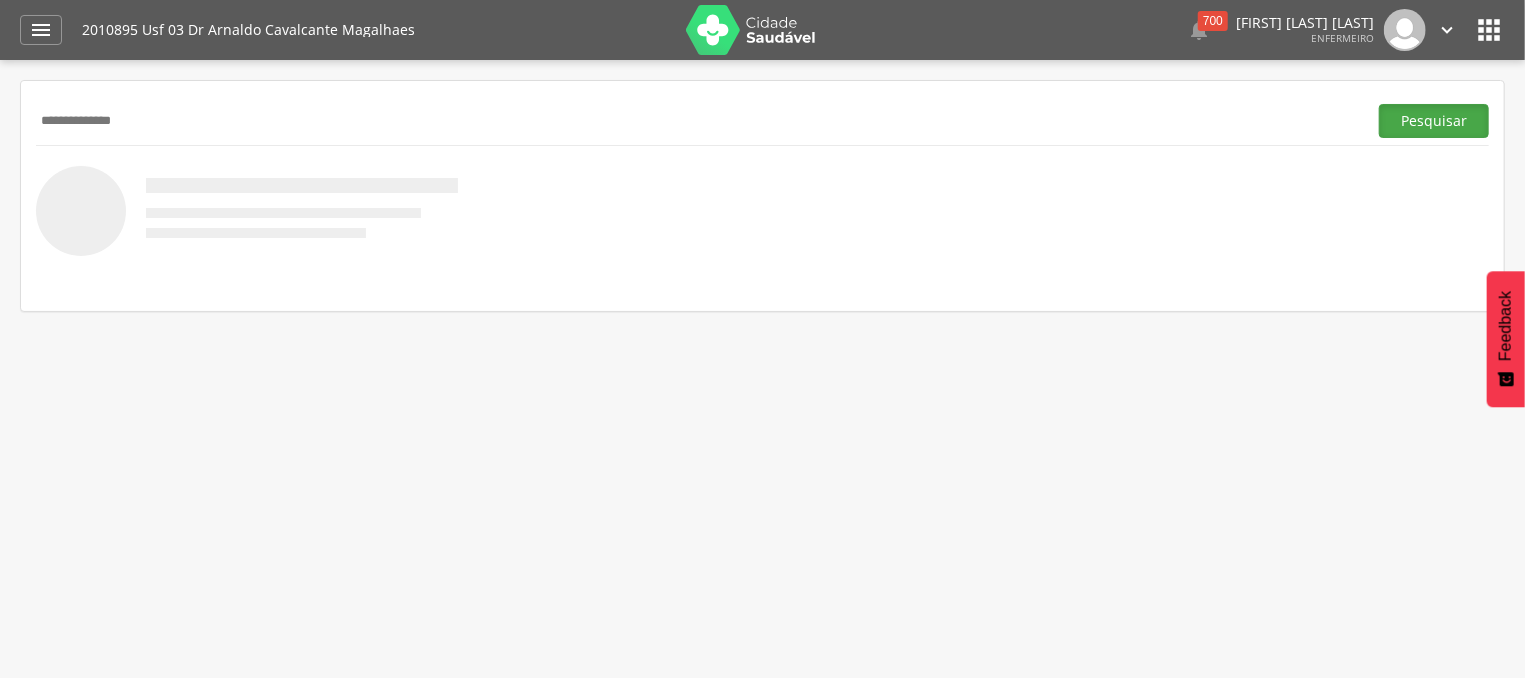 click on "Pesquisar" at bounding box center [1434, 121] 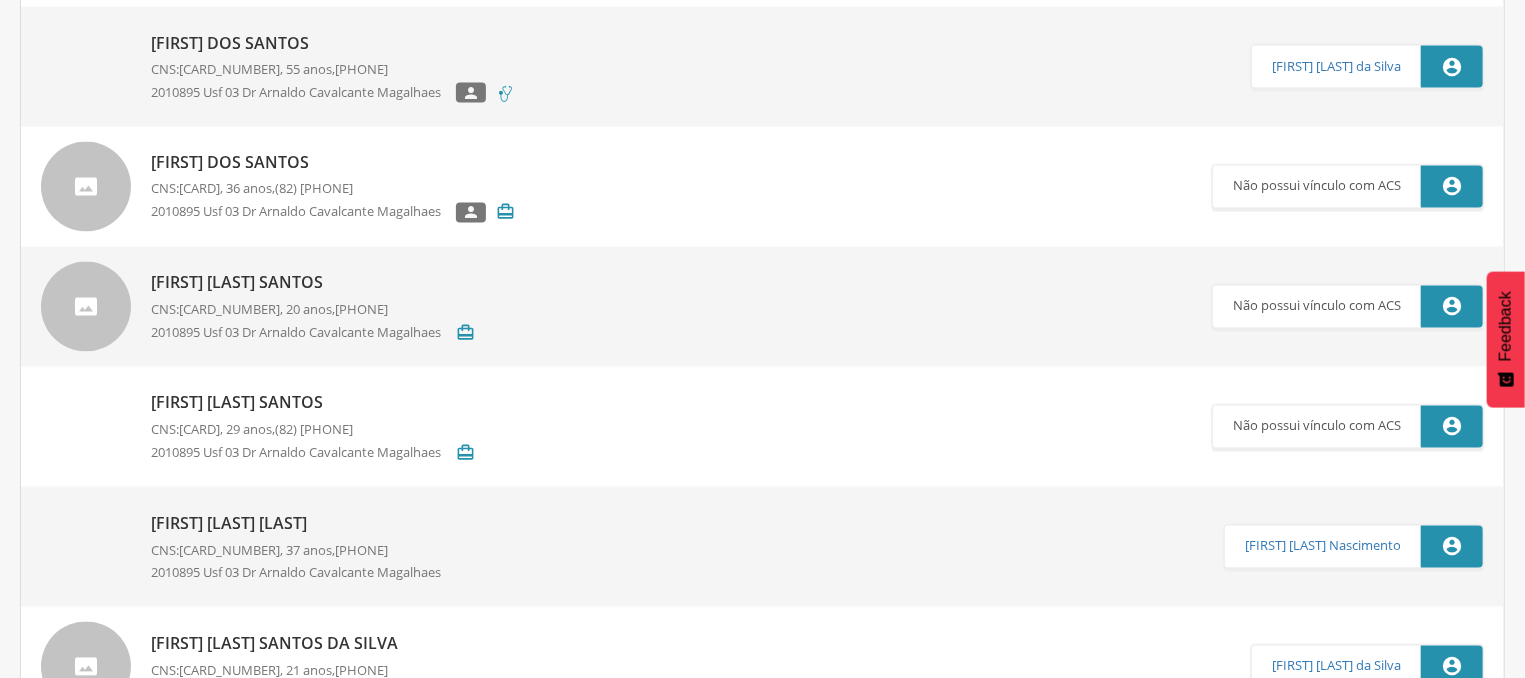 scroll, scrollTop: 1929, scrollLeft: 0, axis: vertical 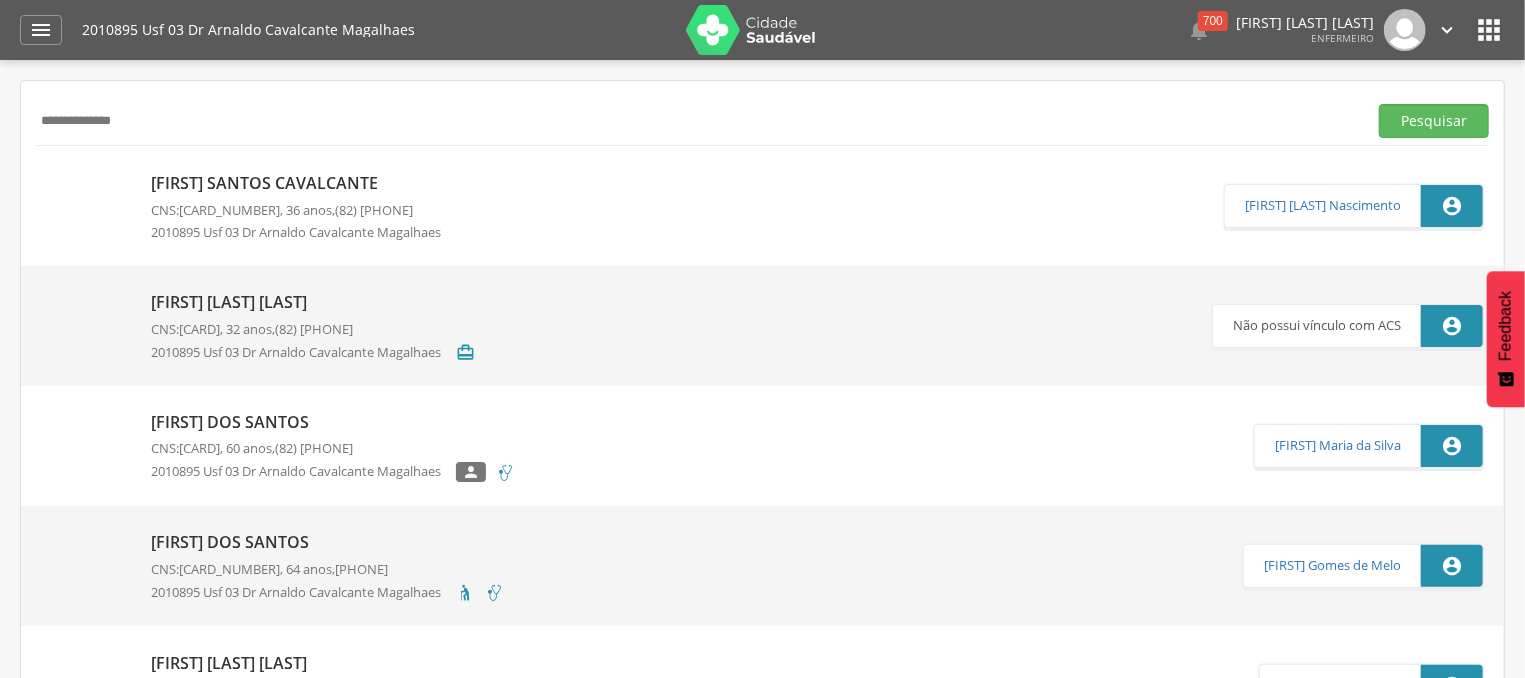 drag, startPoint x: 169, startPoint y: 114, endPoint x: 47, endPoint y: 109, distance: 122.10242 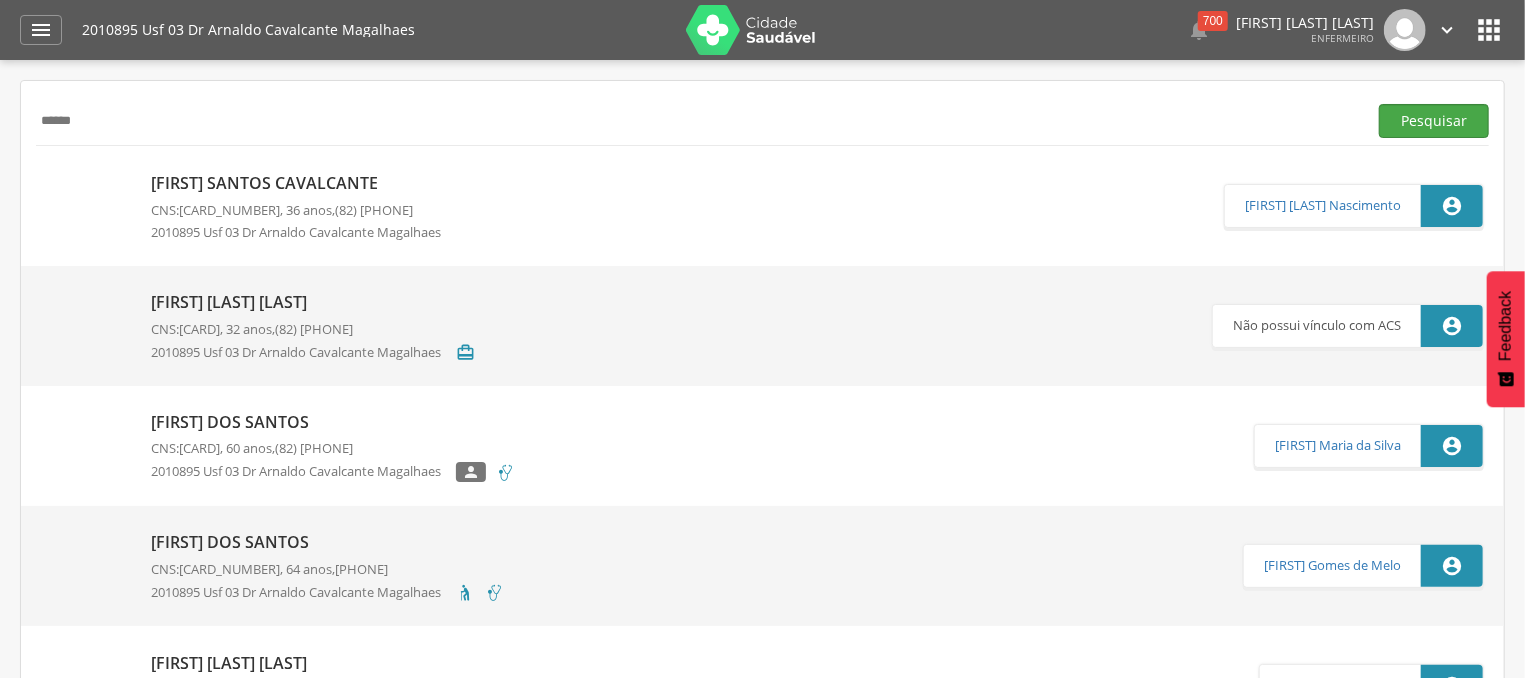 type on "******" 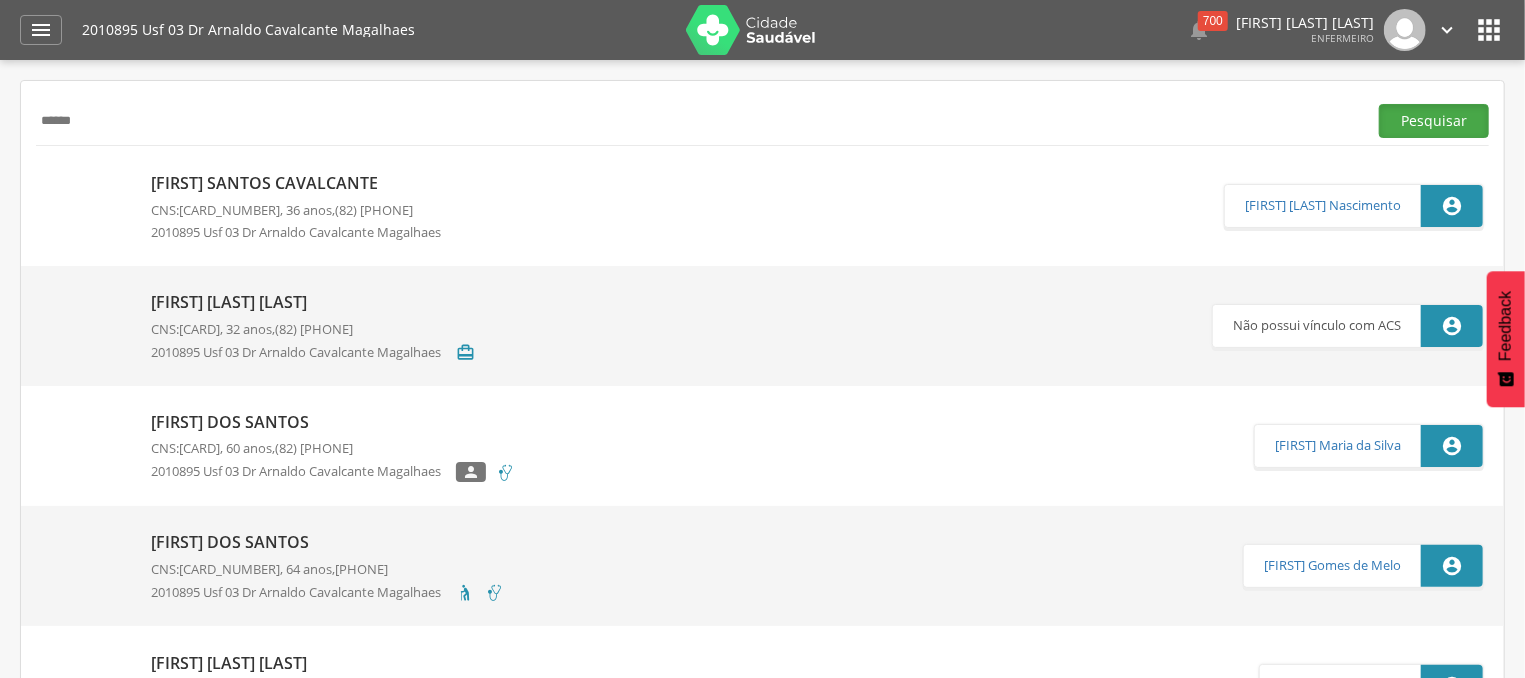 click on "Pesquisar" at bounding box center [1434, 121] 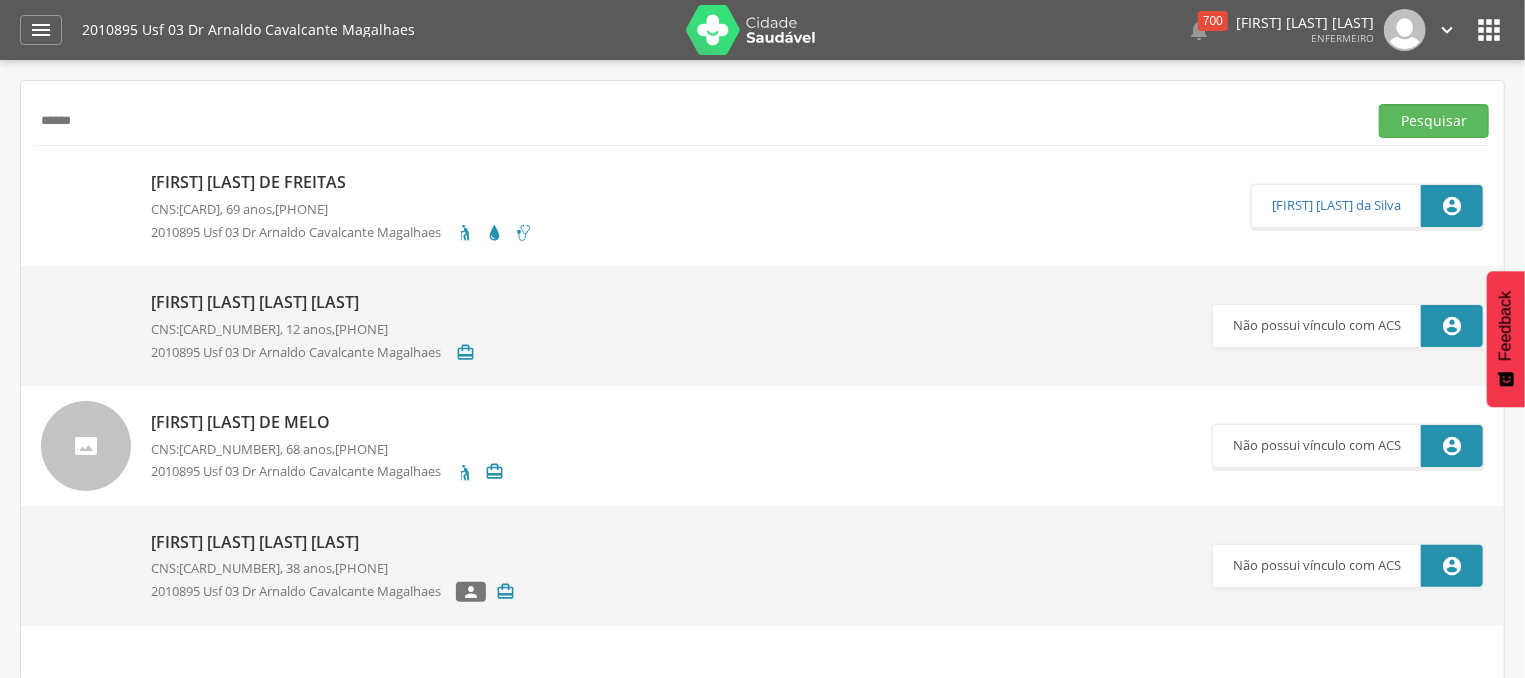 click on "[FIRST] [LAST] de Freitas" at bounding box center [342, 182] 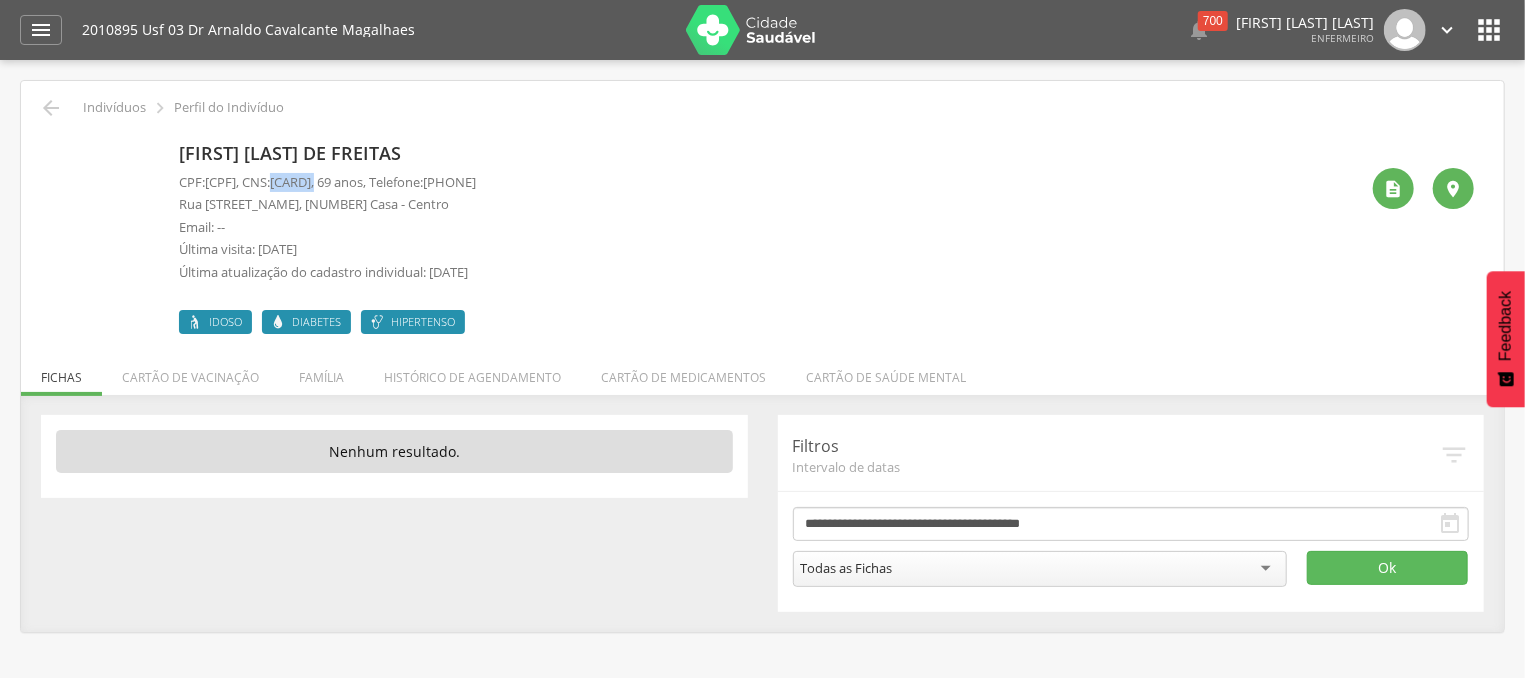 drag, startPoint x: 341, startPoint y: 181, endPoint x: 466, endPoint y: 178, distance: 125.035995 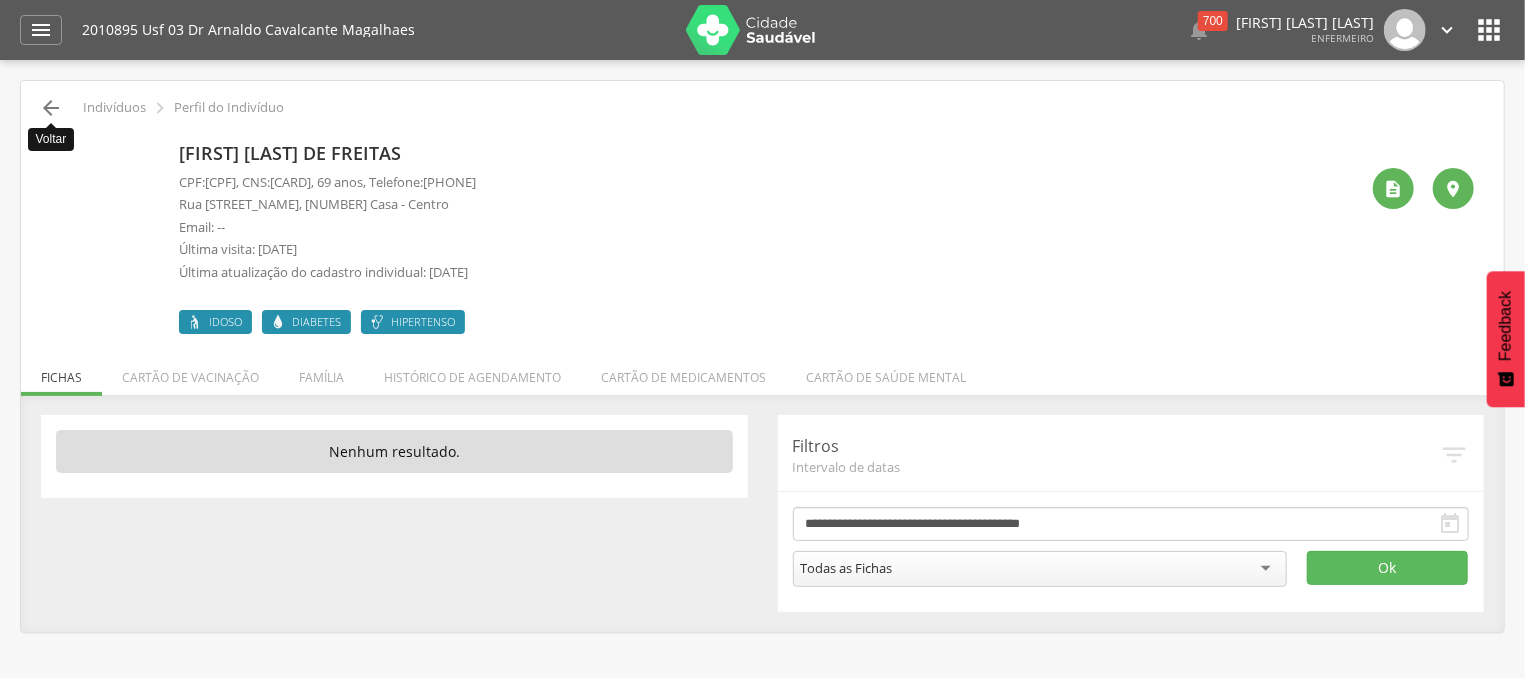click on "" at bounding box center (51, 108) 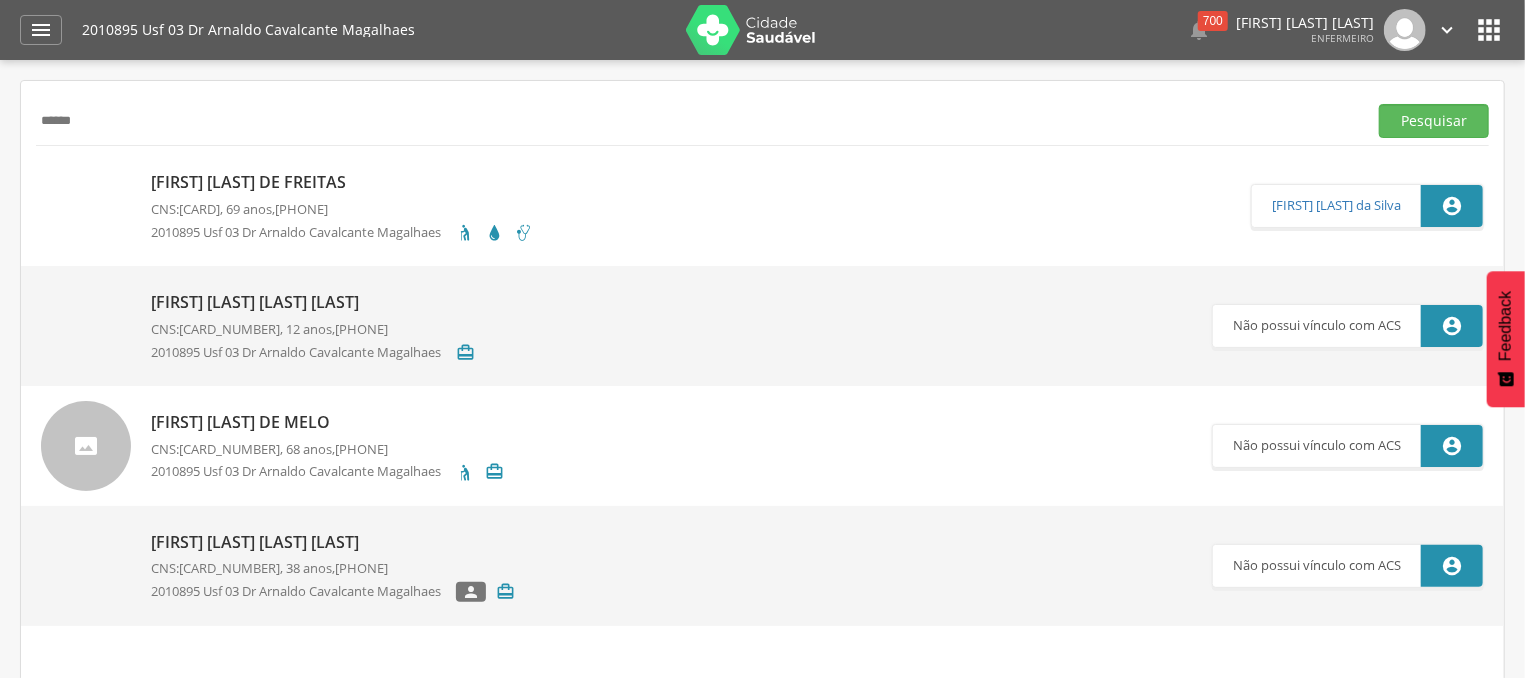drag, startPoint x: 165, startPoint y: 132, endPoint x: 39, endPoint y: 118, distance: 126.77539 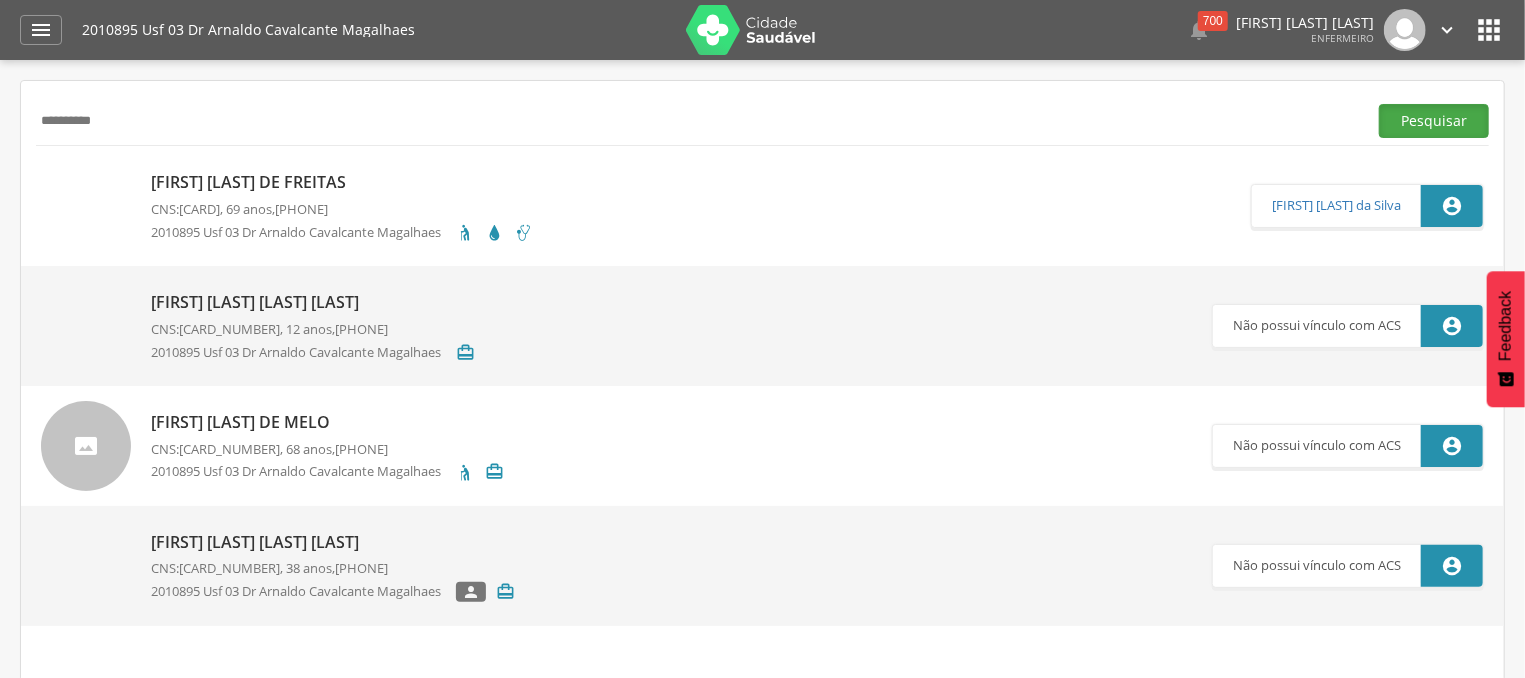 click on "Pesquisar" at bounding box center (1434, 121) 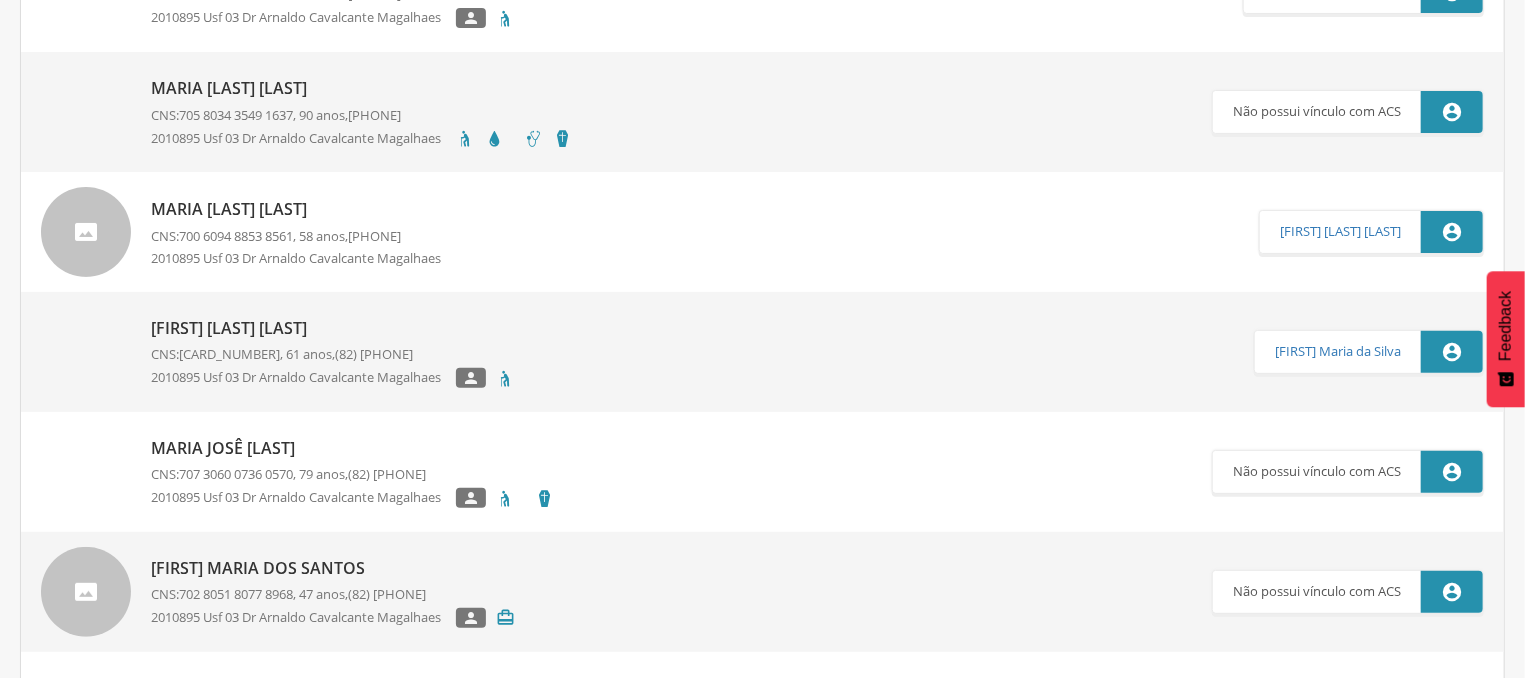 scroll, scrollTop: 0, scrollLeft: 0, axis: both 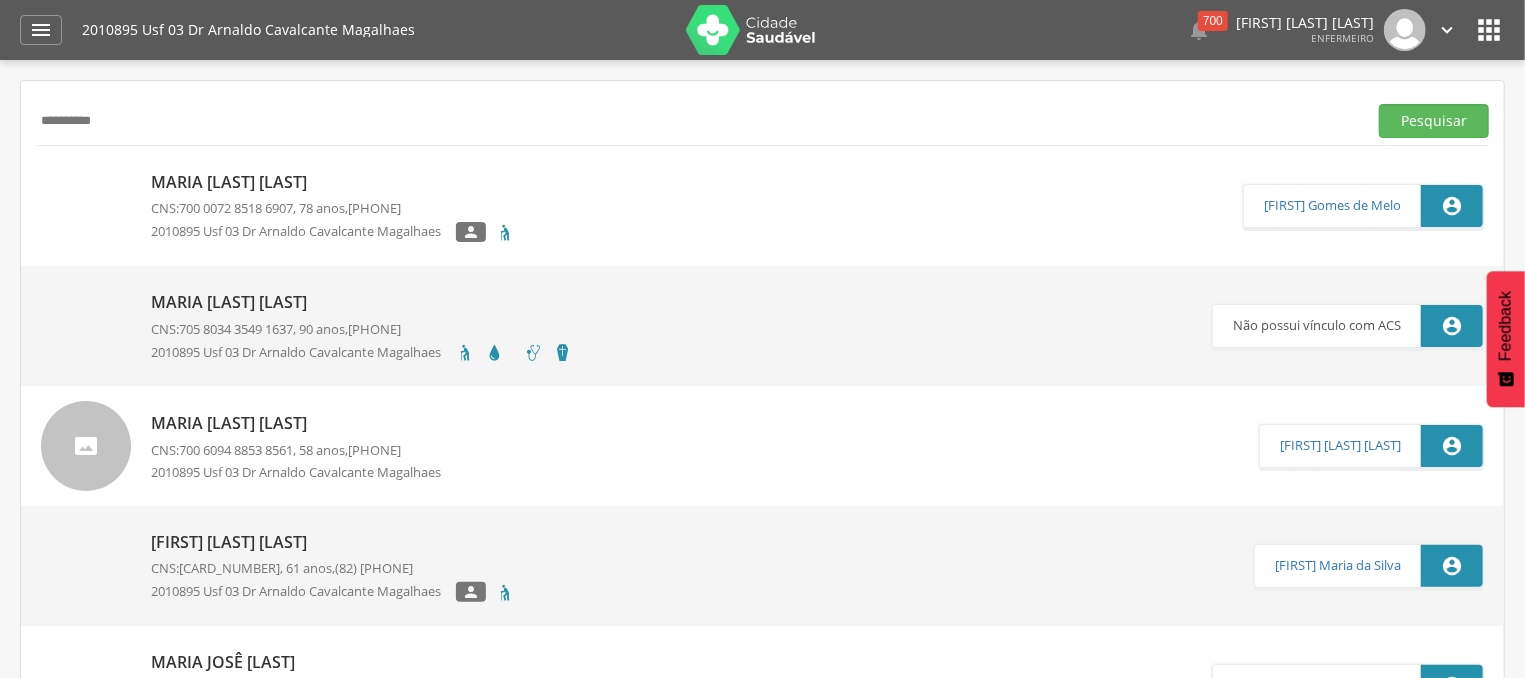 click on "**********" at bounding box center (697, 121) 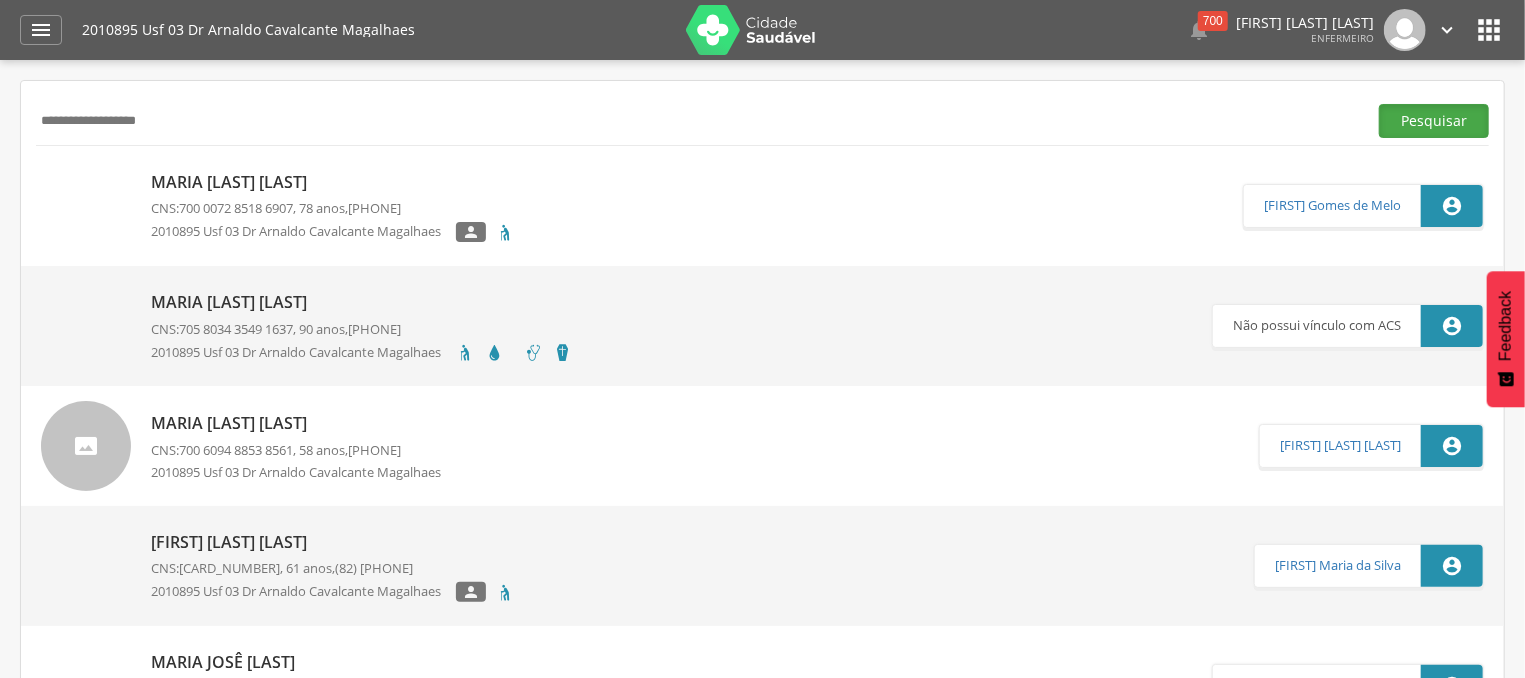 click on "Pesquisar" at bounding box center [1434, 121] 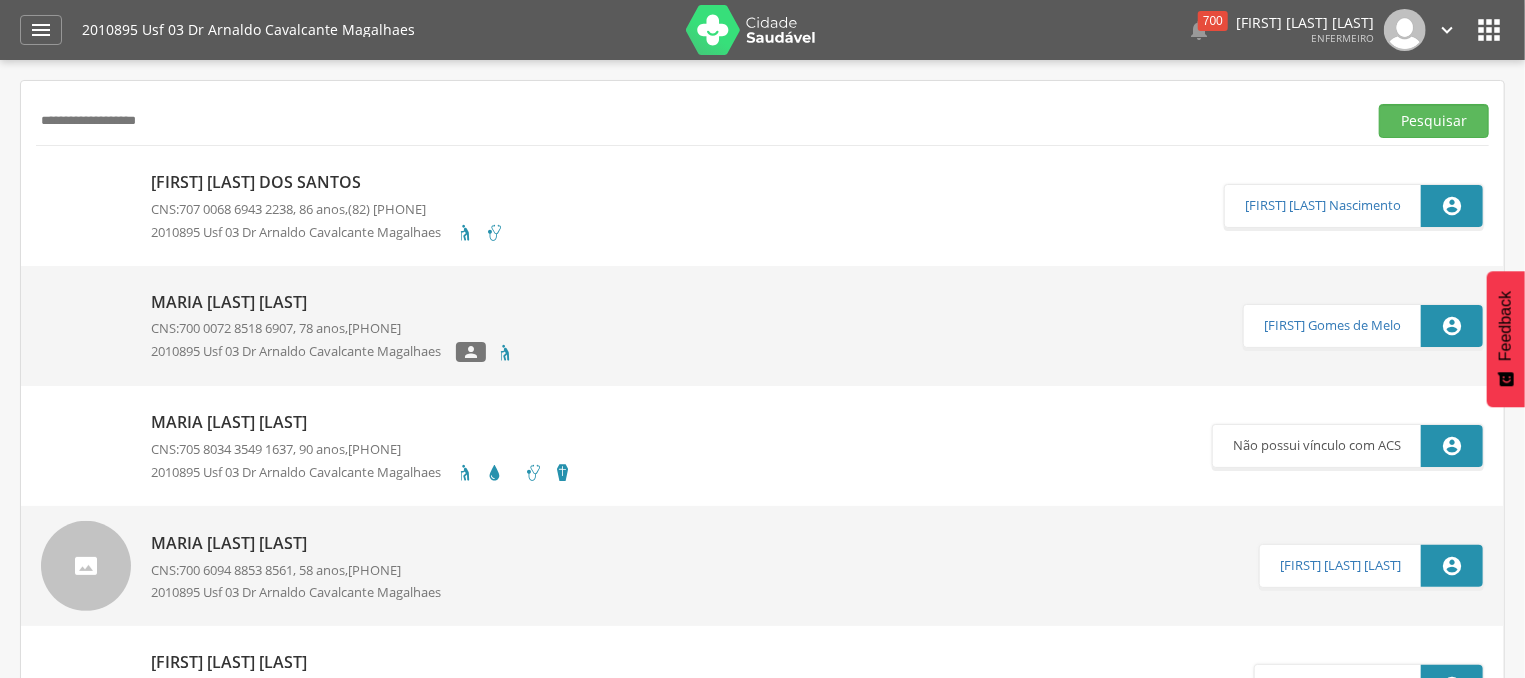 click on "[FIRST] [LAST] dos Santos" at bounding box center [327, 182] 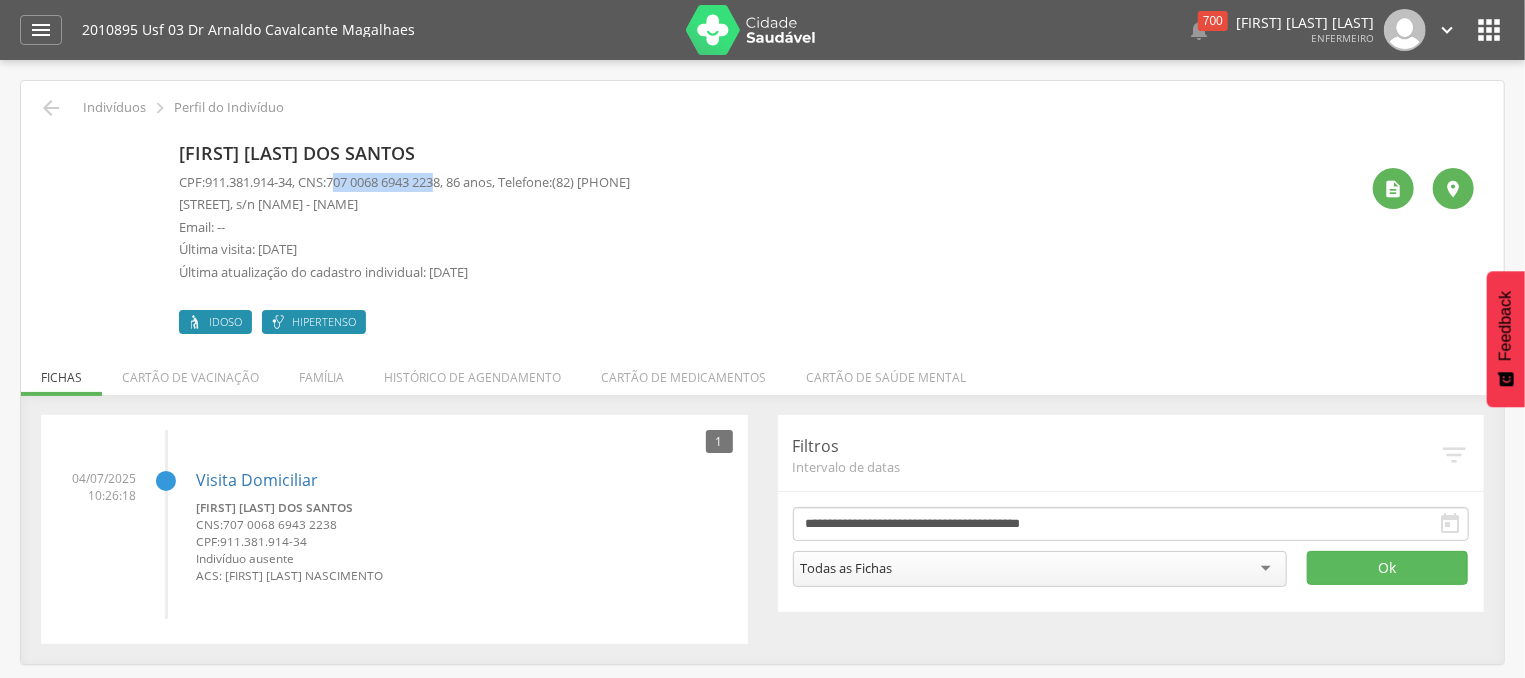 drag, startPoint x: 344, startPoint y: 178, endPoint x: 456, endPoint y: 179, distance: 112.00446 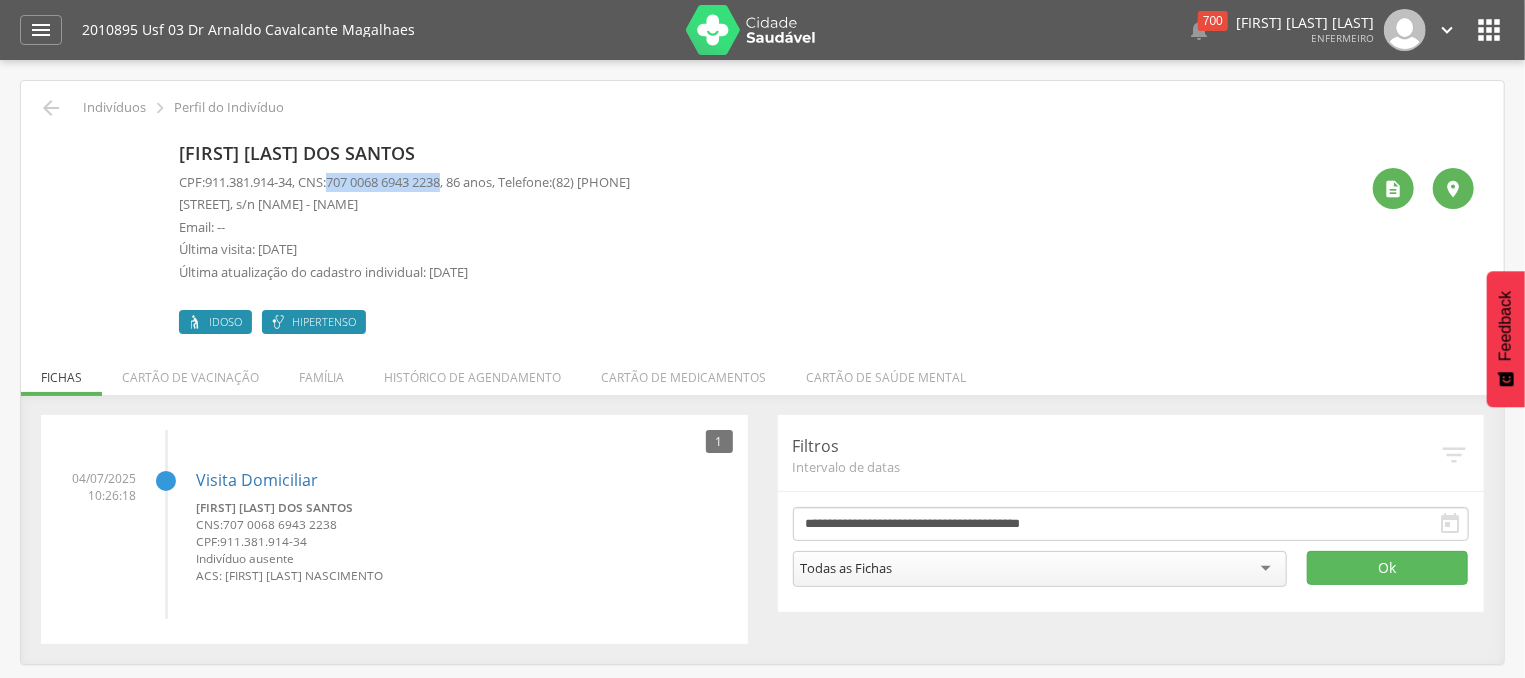 drag, startPoint x: 459, startPoint y: 180, endPoint x: 339, endPoint y: 181, distance: 120.004166 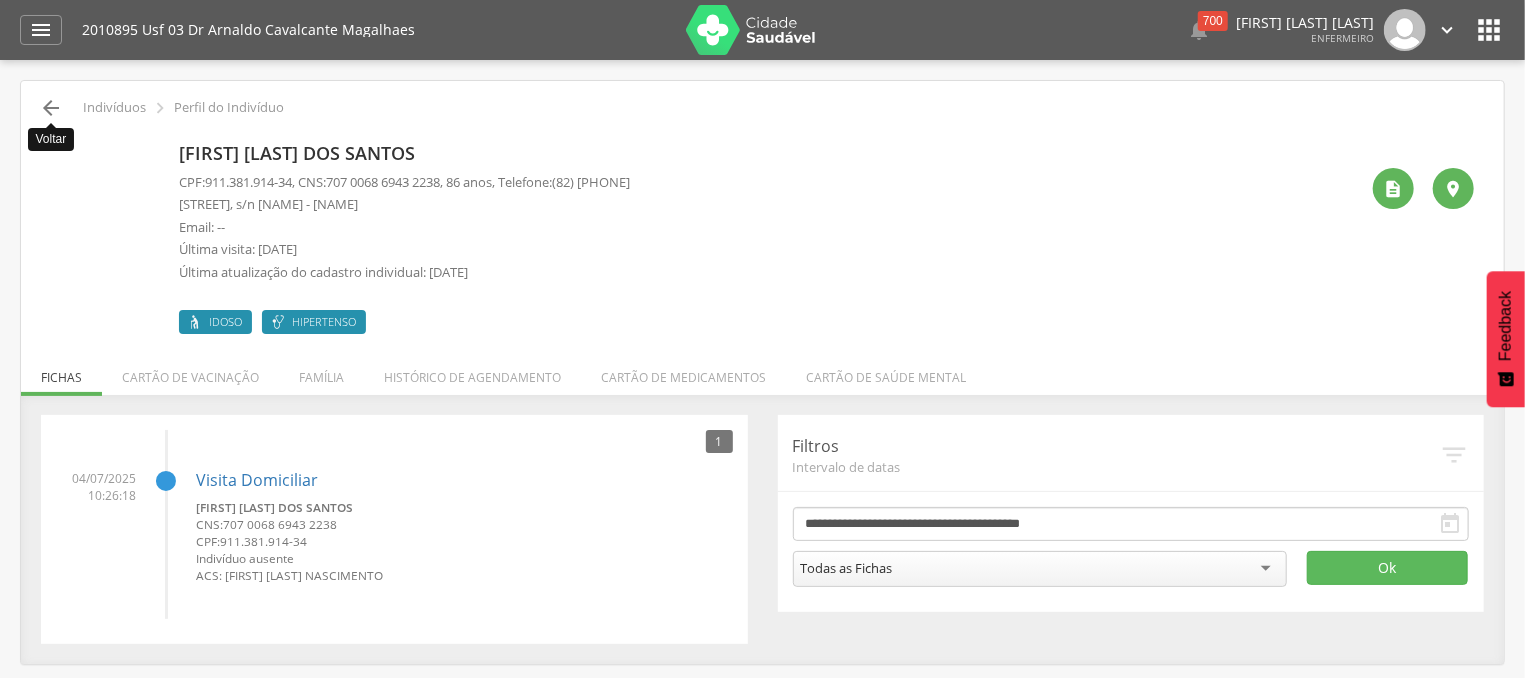 click on "" at bounding box center [51, 108] 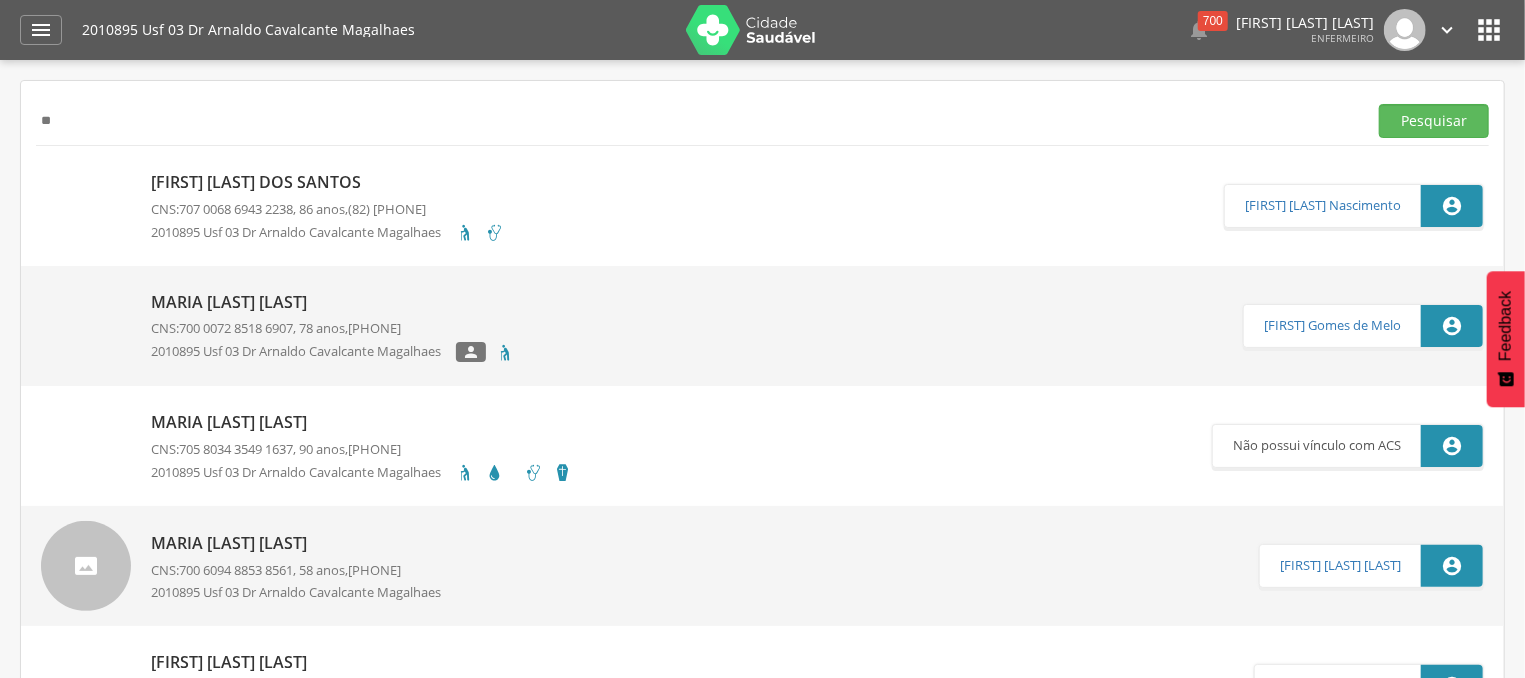 type on "*" 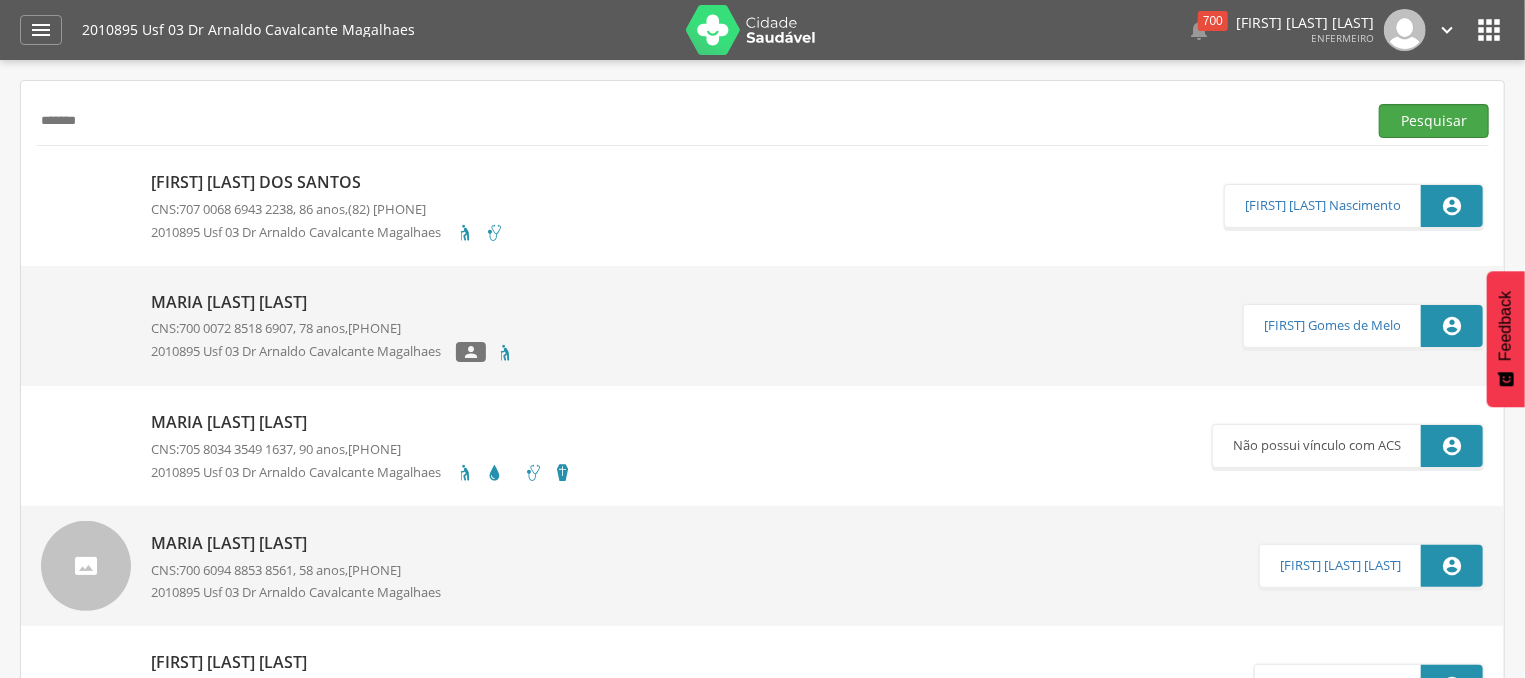 type on "*******" 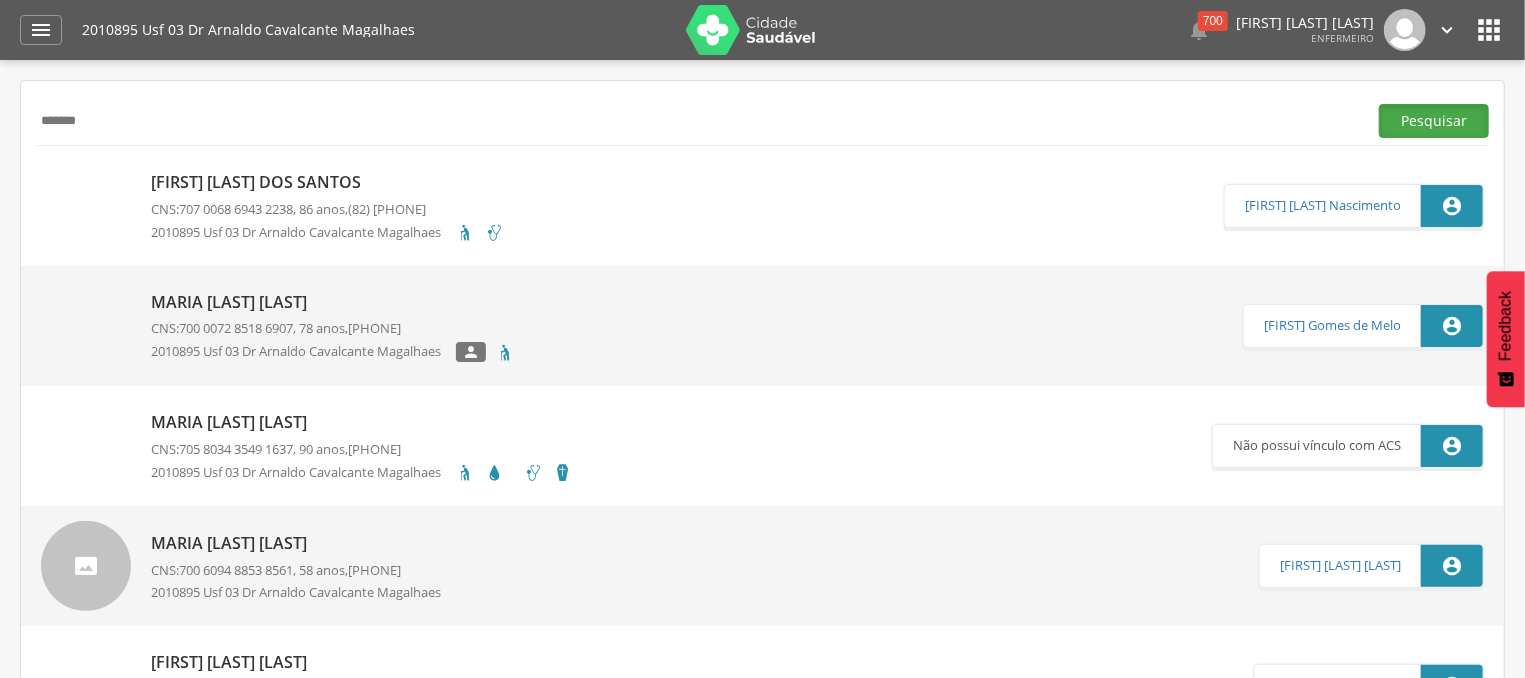 click on "Pesquisar" at bounding box center [1434, 121] 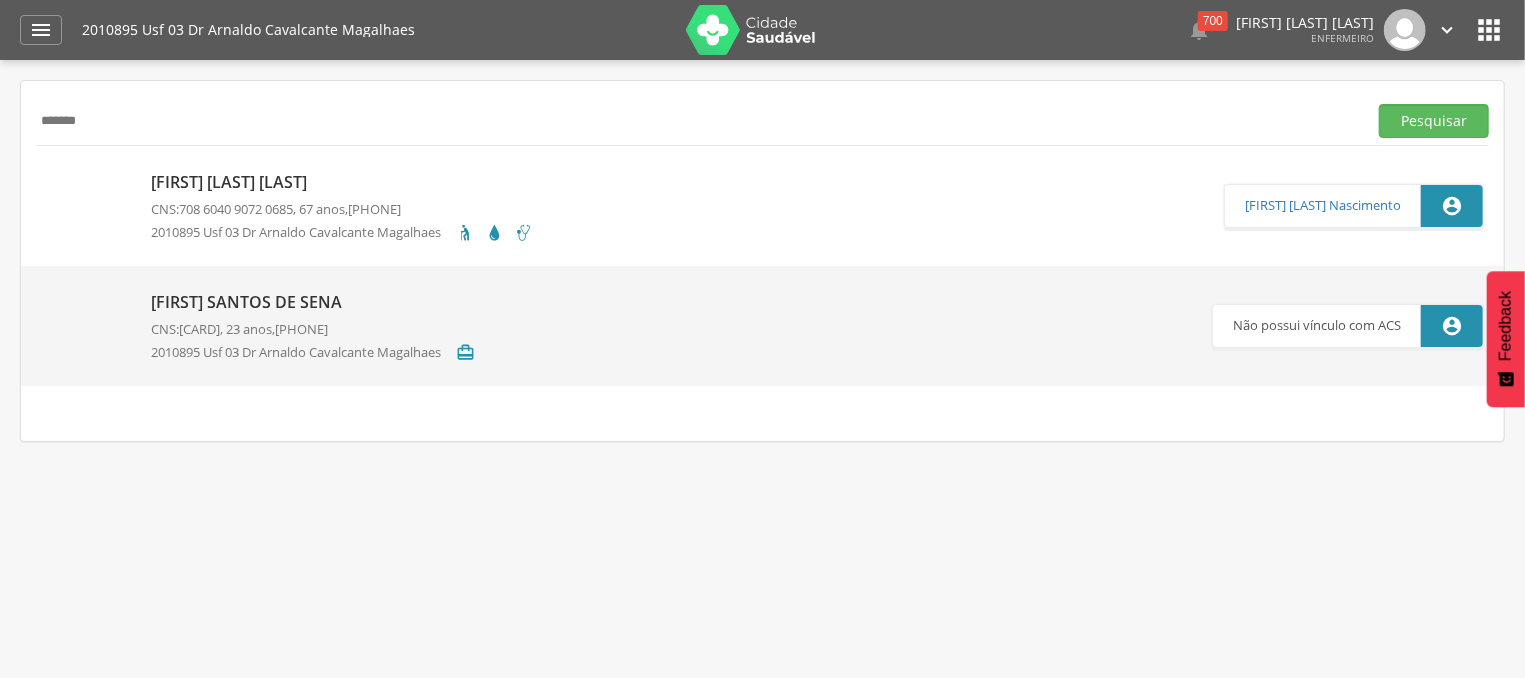 click on "[FIRST] [LAST] CNS: [CARD_NUMBER] , [AGE] anos, (99) [PHONE] 2010895 Usf 03 Dr Arnaldo Cavalcante Magalhaes" at bounding box center (342, 205) 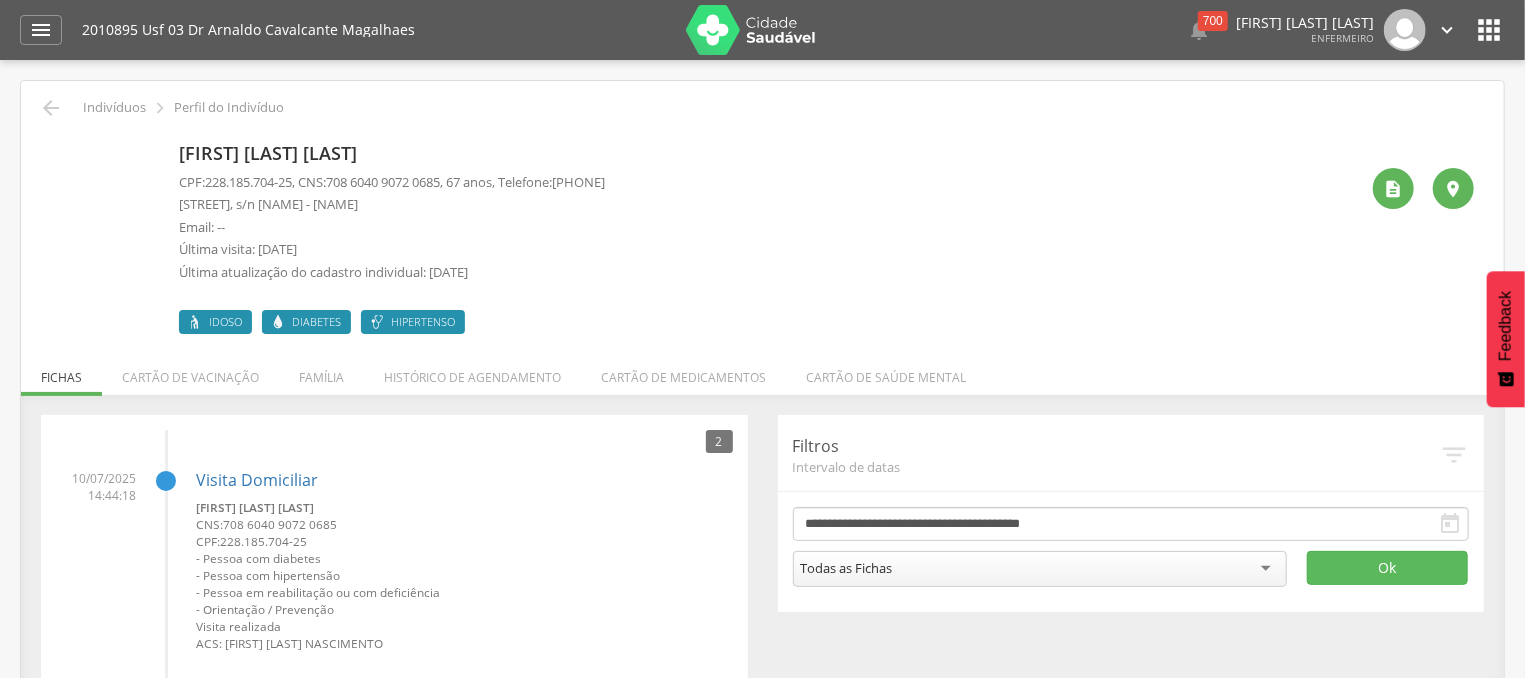 drag, startPoint x: 339, startPoint y: 184, endPoint x: 459, endPoint y: 182, distance: 120.01666 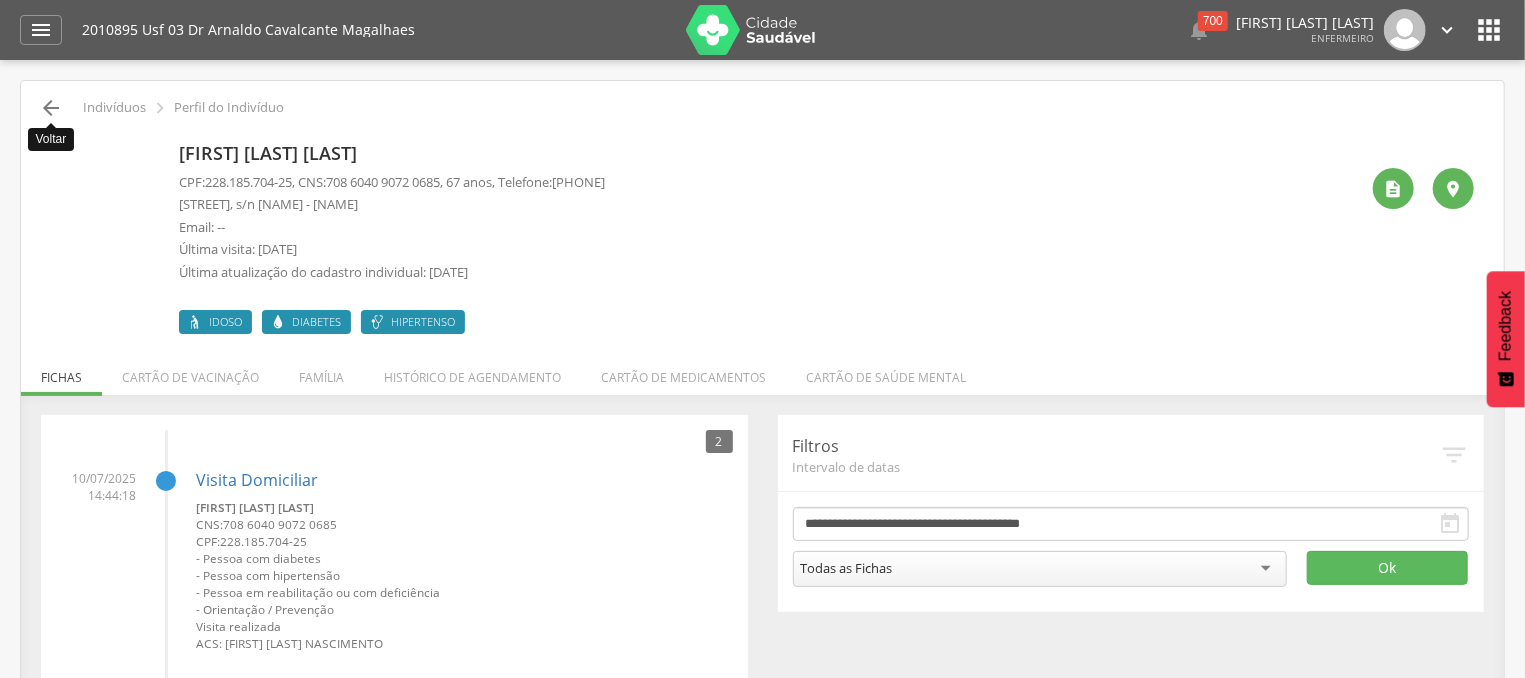 click on "" at bounding box center (51, 108) 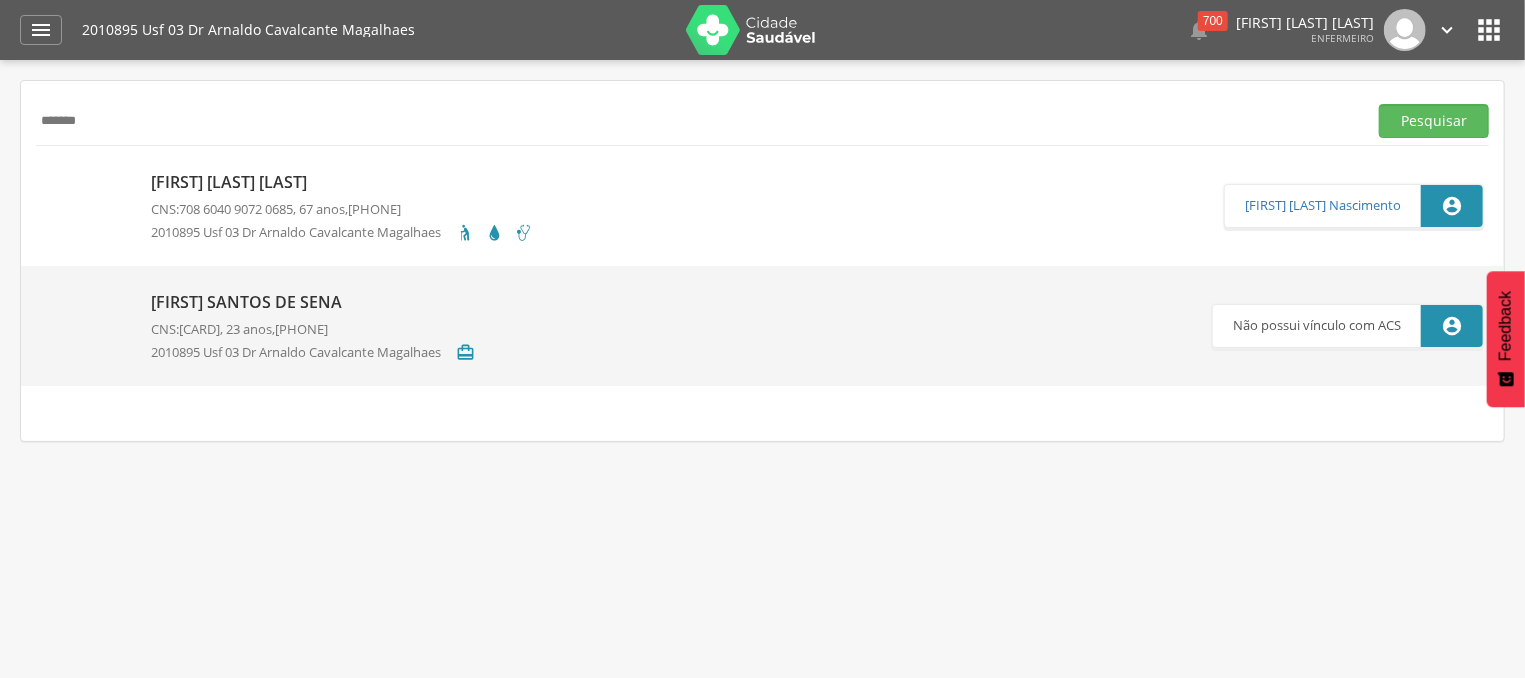 drag, startPoint x: 222, startPoint y: 114, endPoint x: 39, endPoint y: 109, distance: 183.0683 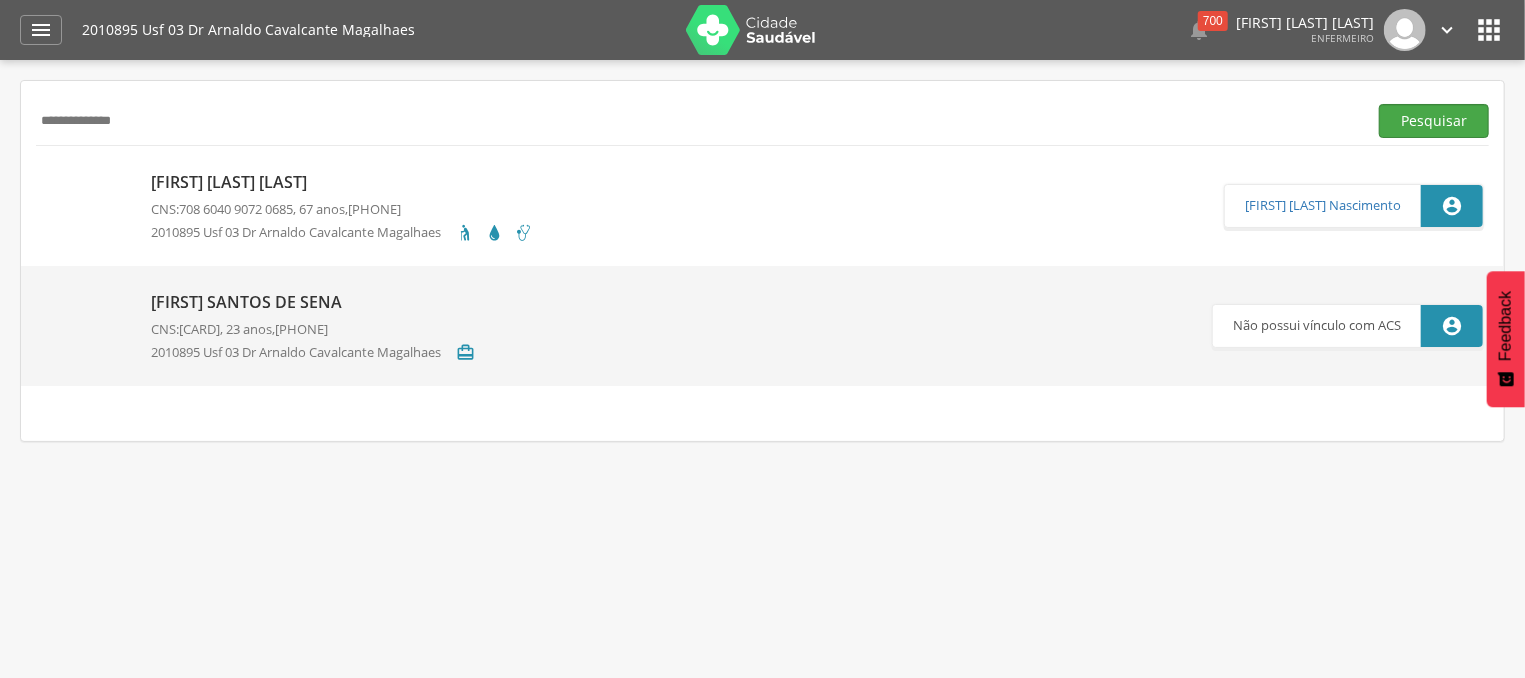 type on "**********" 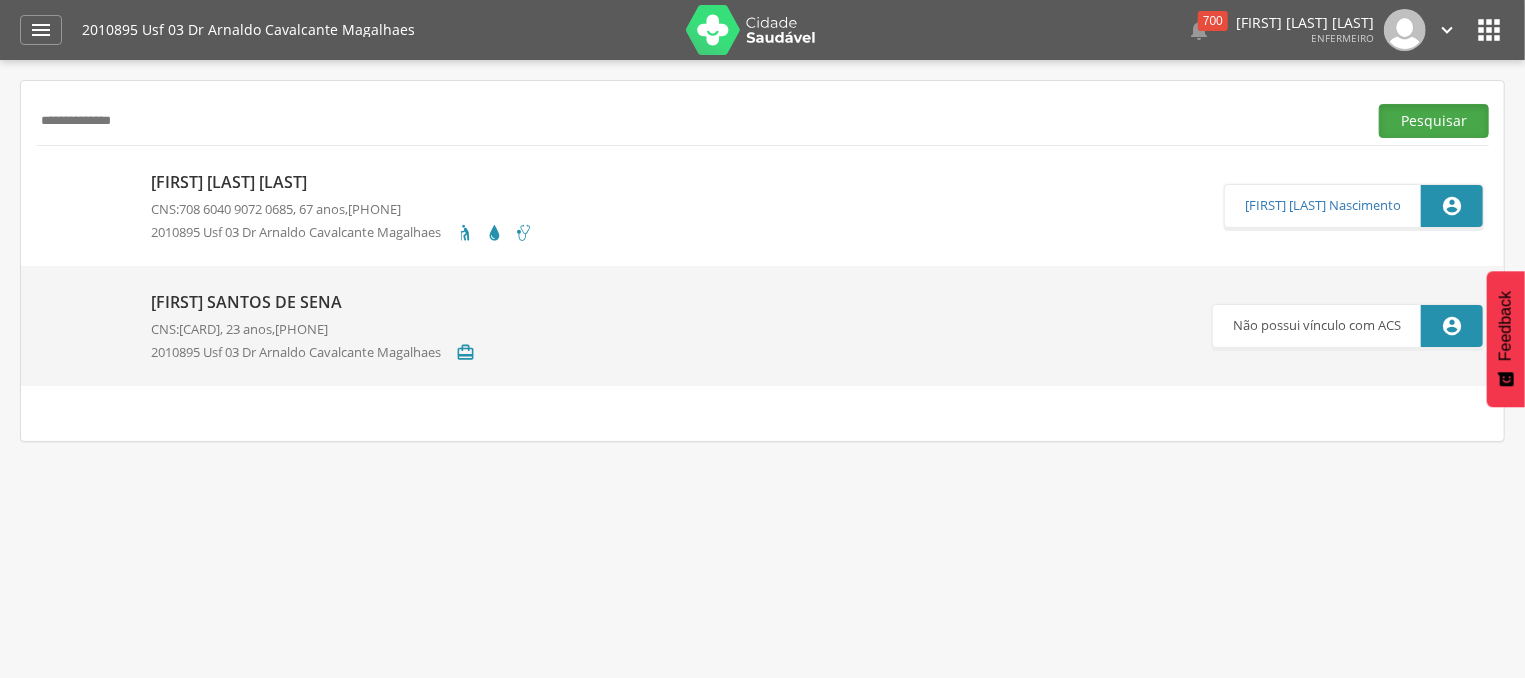 click on "Pesquisar" at bounding box center [1434, 121] 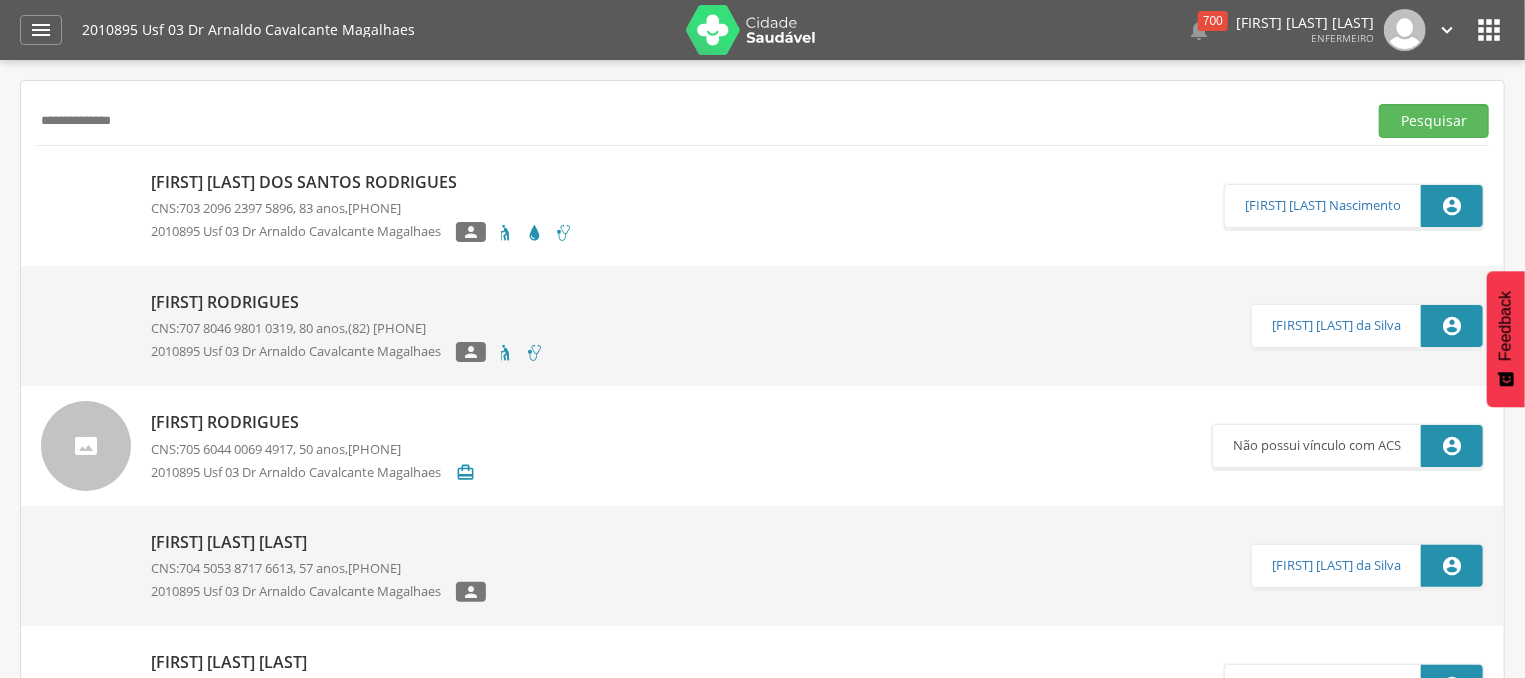 click on "[FIRST] [LAST] dos Santos Rodrigues" at bounding box center [362, 182] 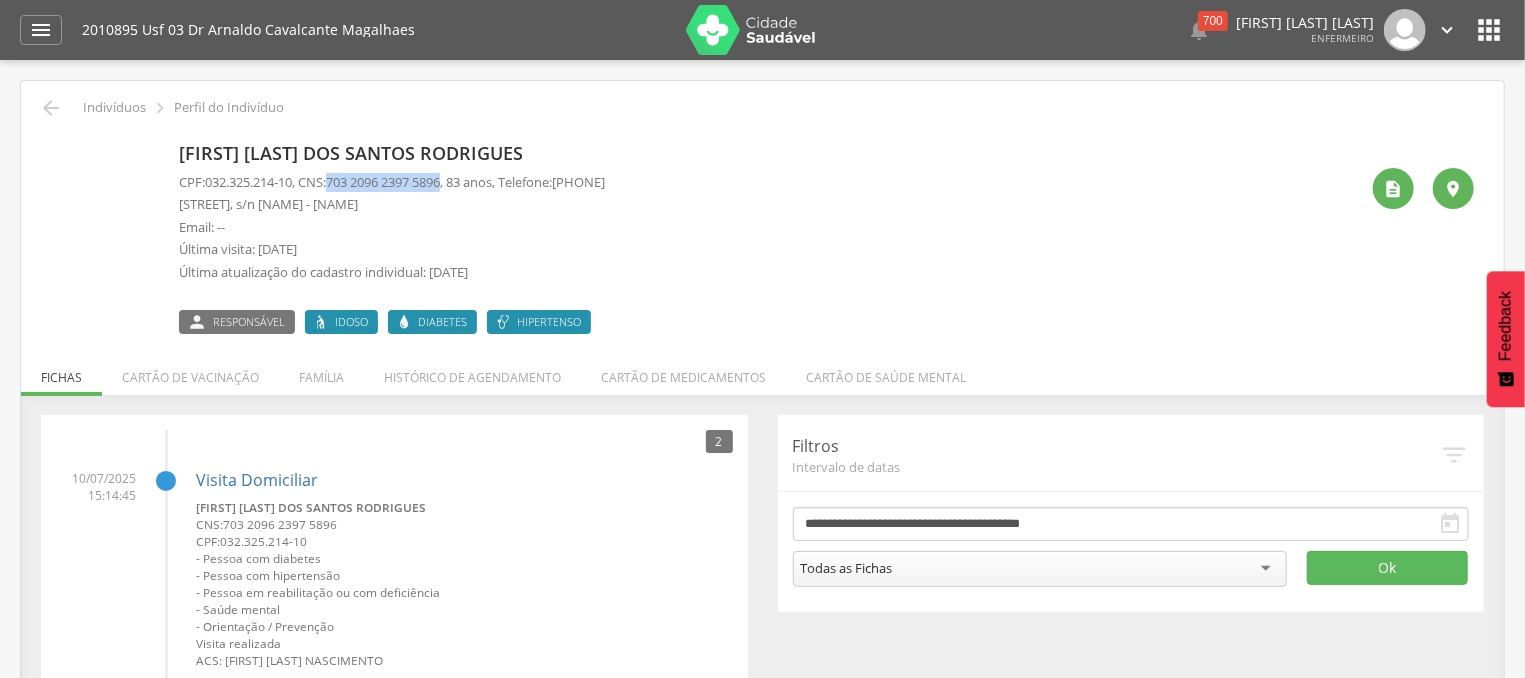 drag, startPoint x: 341, startPoint y: 179, endPoint x: 460, endPoint y: 180, distance: 119.0042 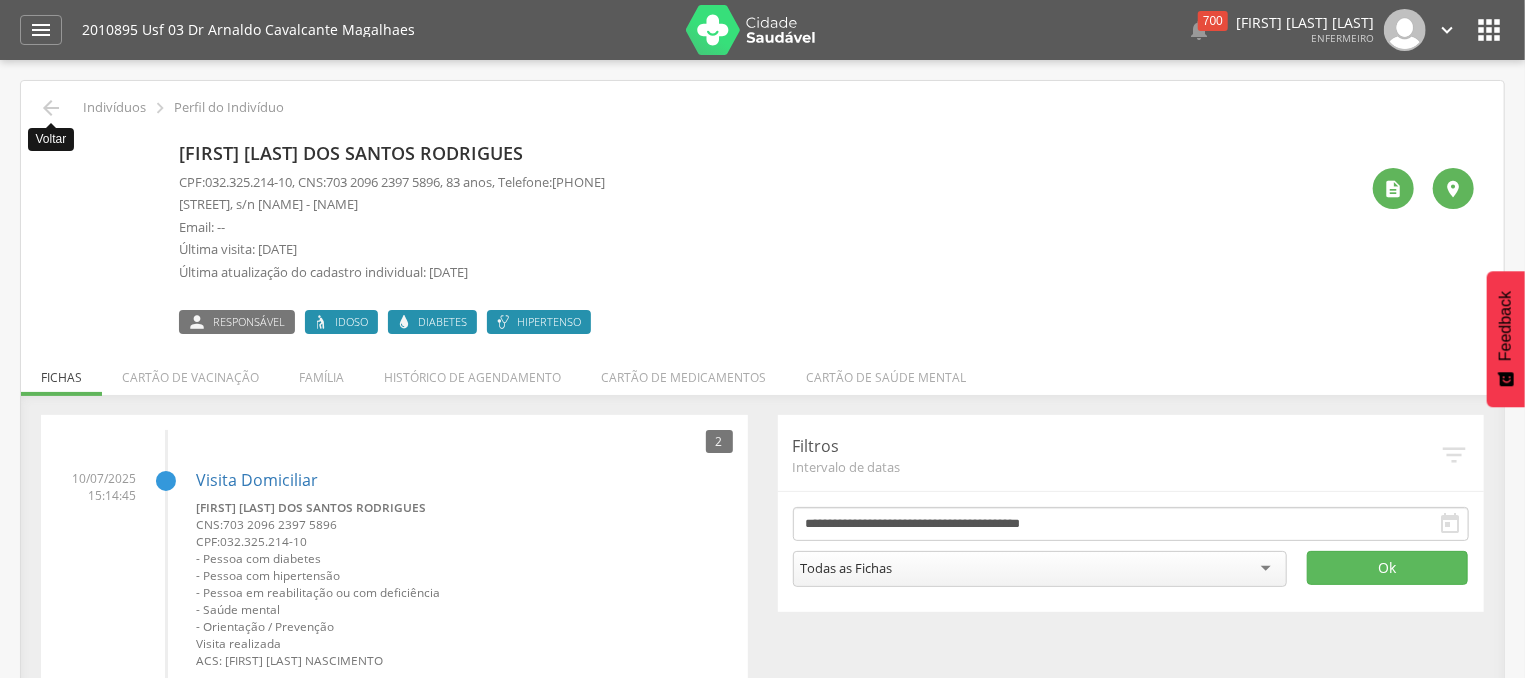click on "" at bounding box center [51, 108] 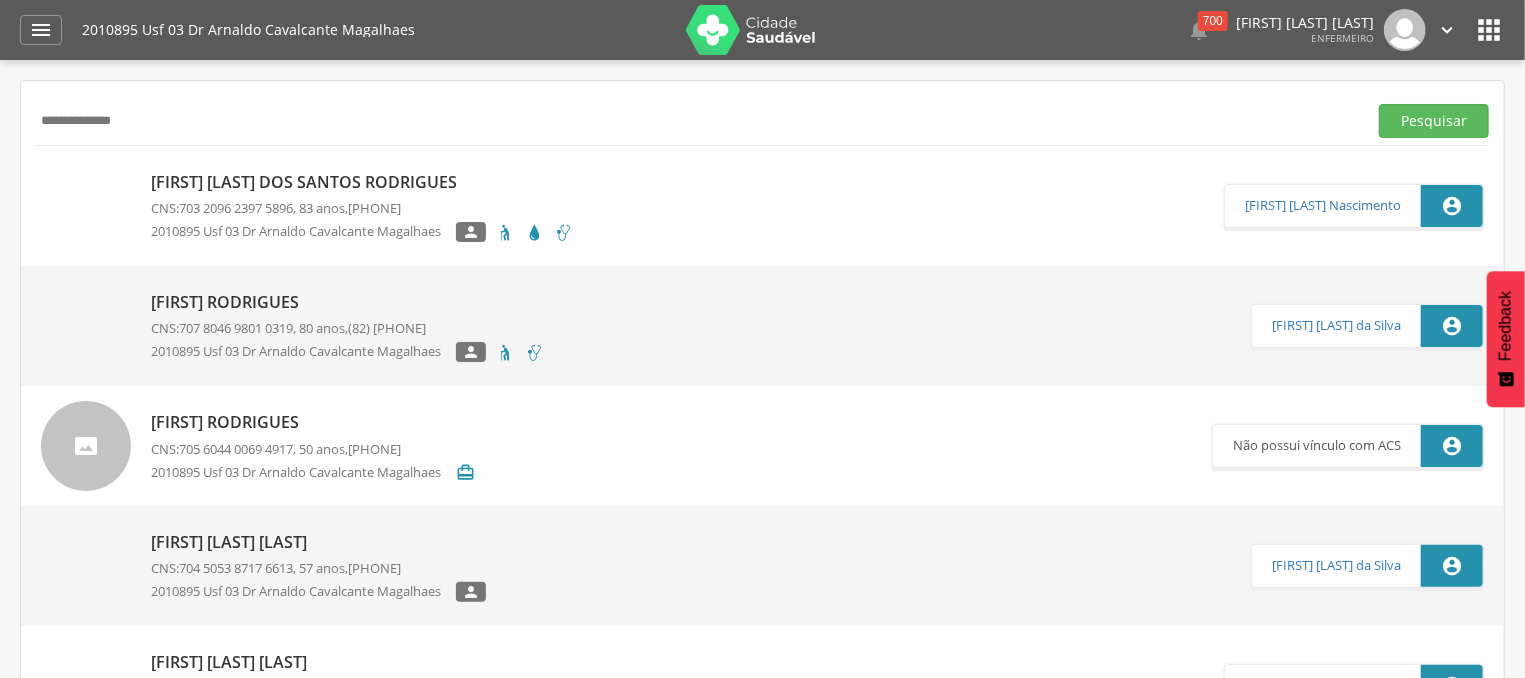 drag, startPoint x: 140, startPoint y: 130, endPoint x: 16, endPoint y: 111, distance: 125.4472 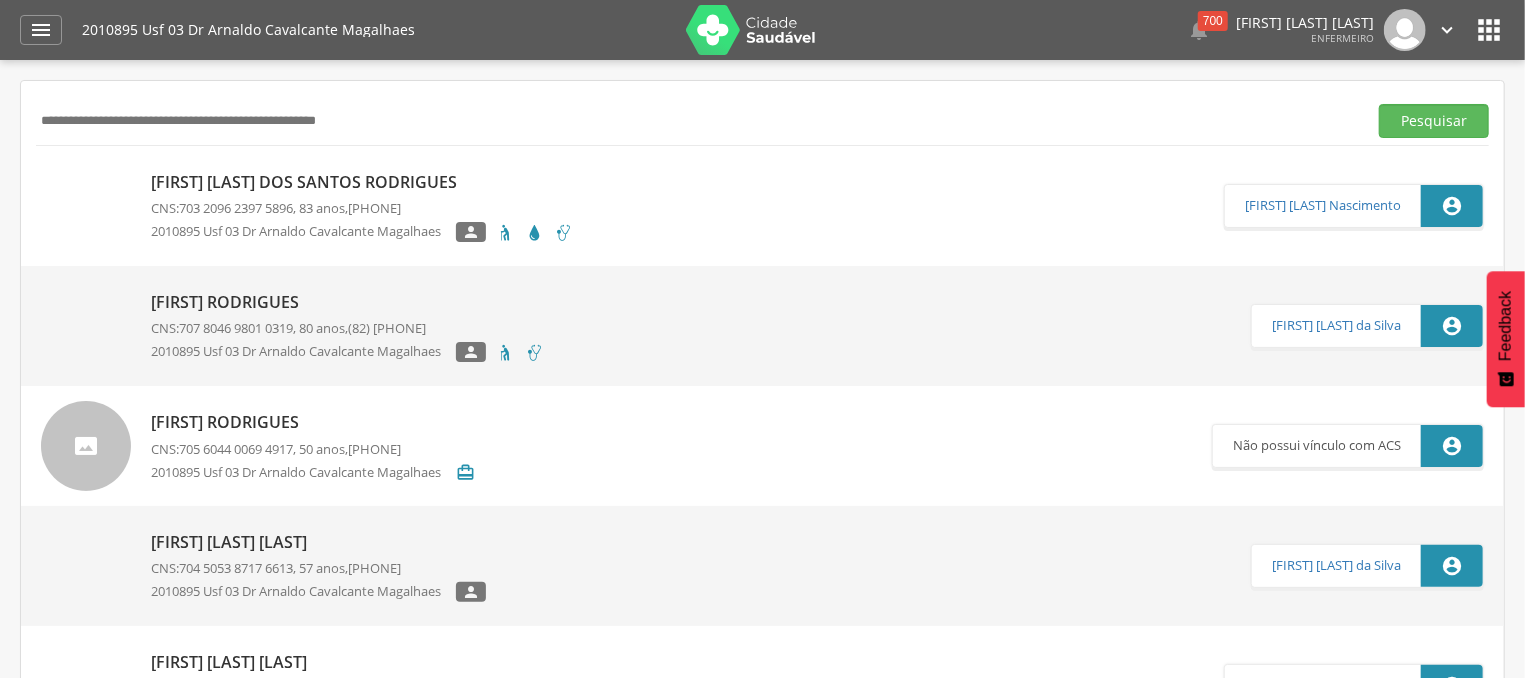 click at bounding box center (697, 121) 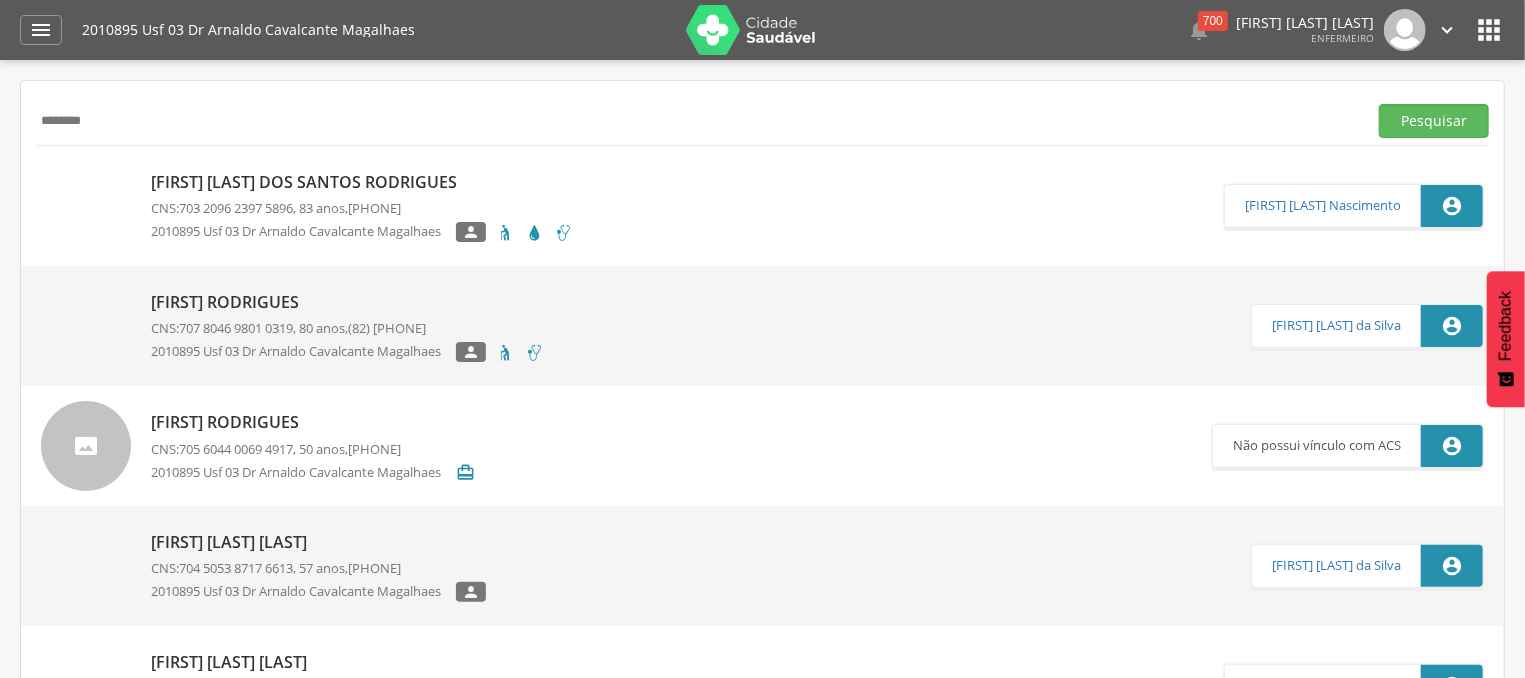type on "********" 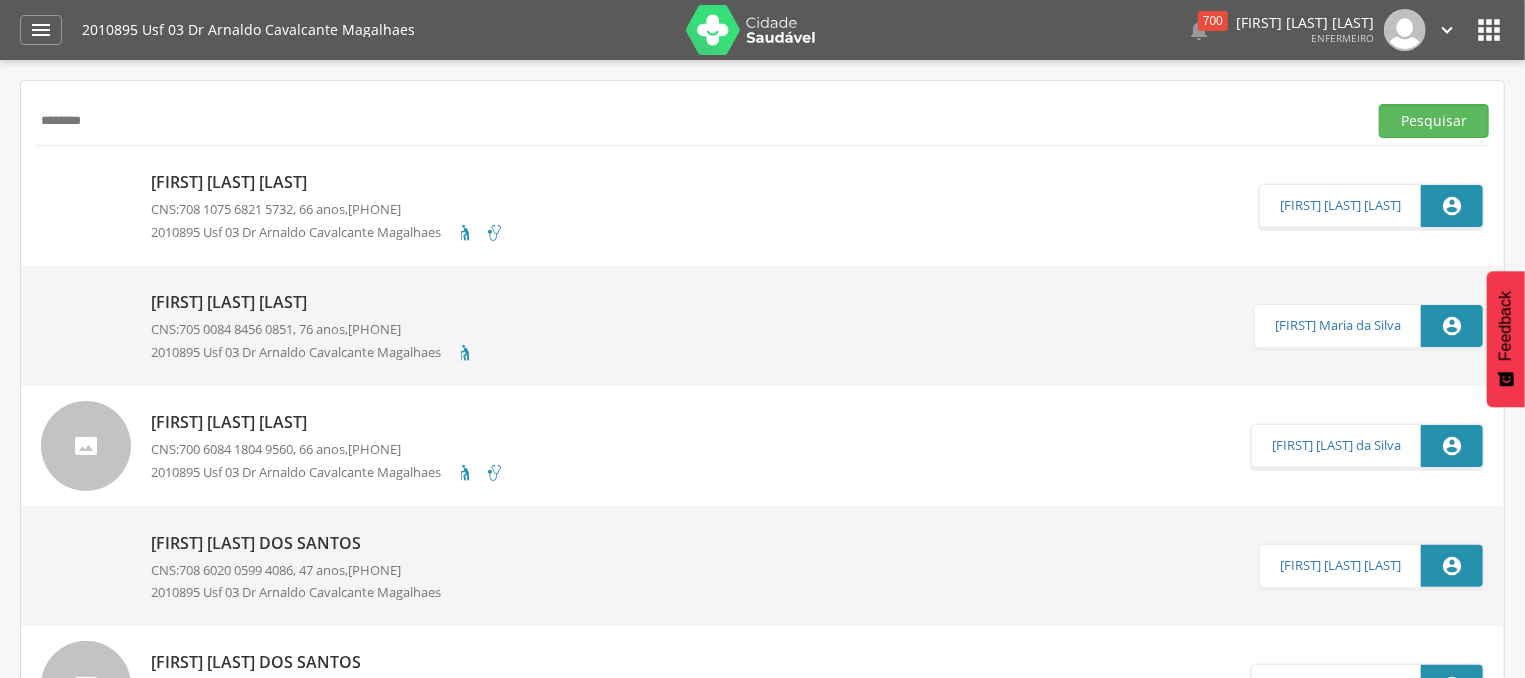 click on "705 0084 8456 0851" at bounding box center [236, 329] 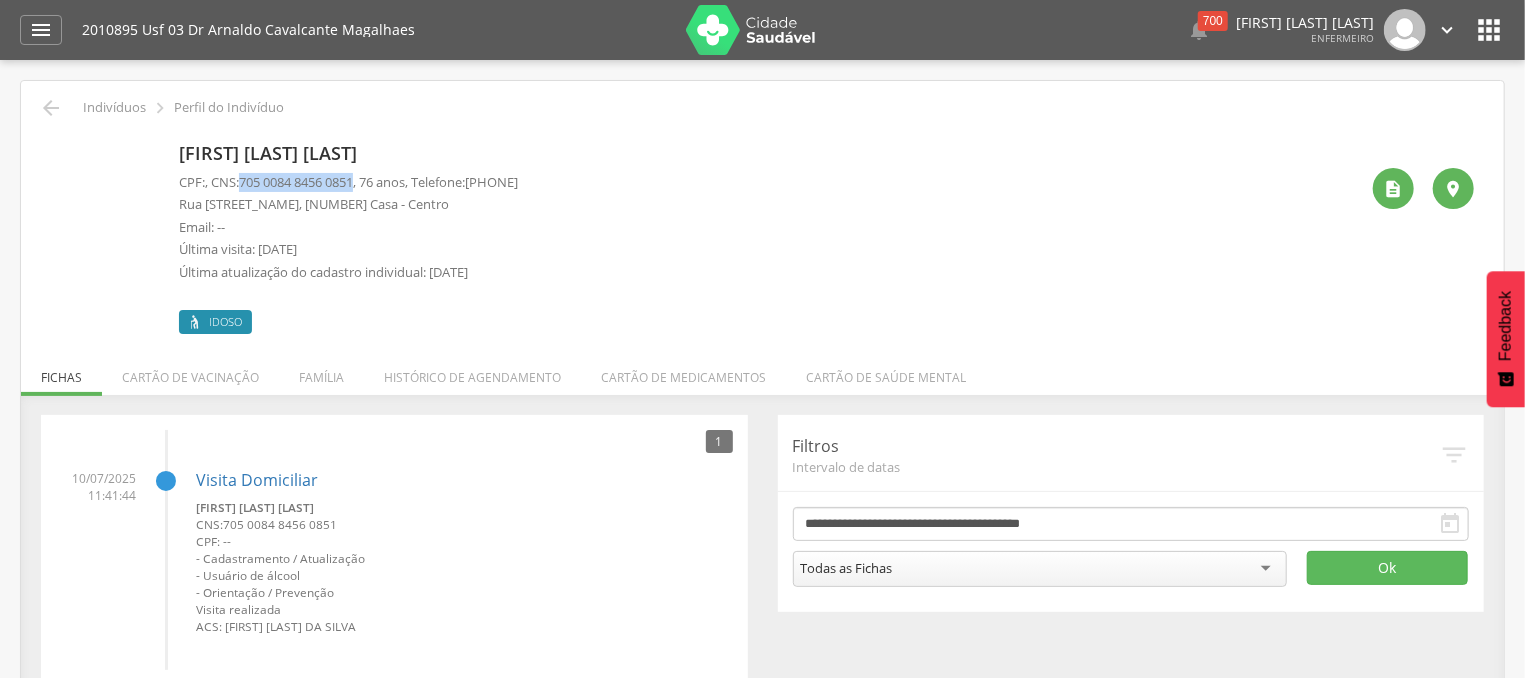 drag, startPoint x: 250, startPoint y: 180, endPoint x: 370, endPoint y: 178, distance: 120.01666 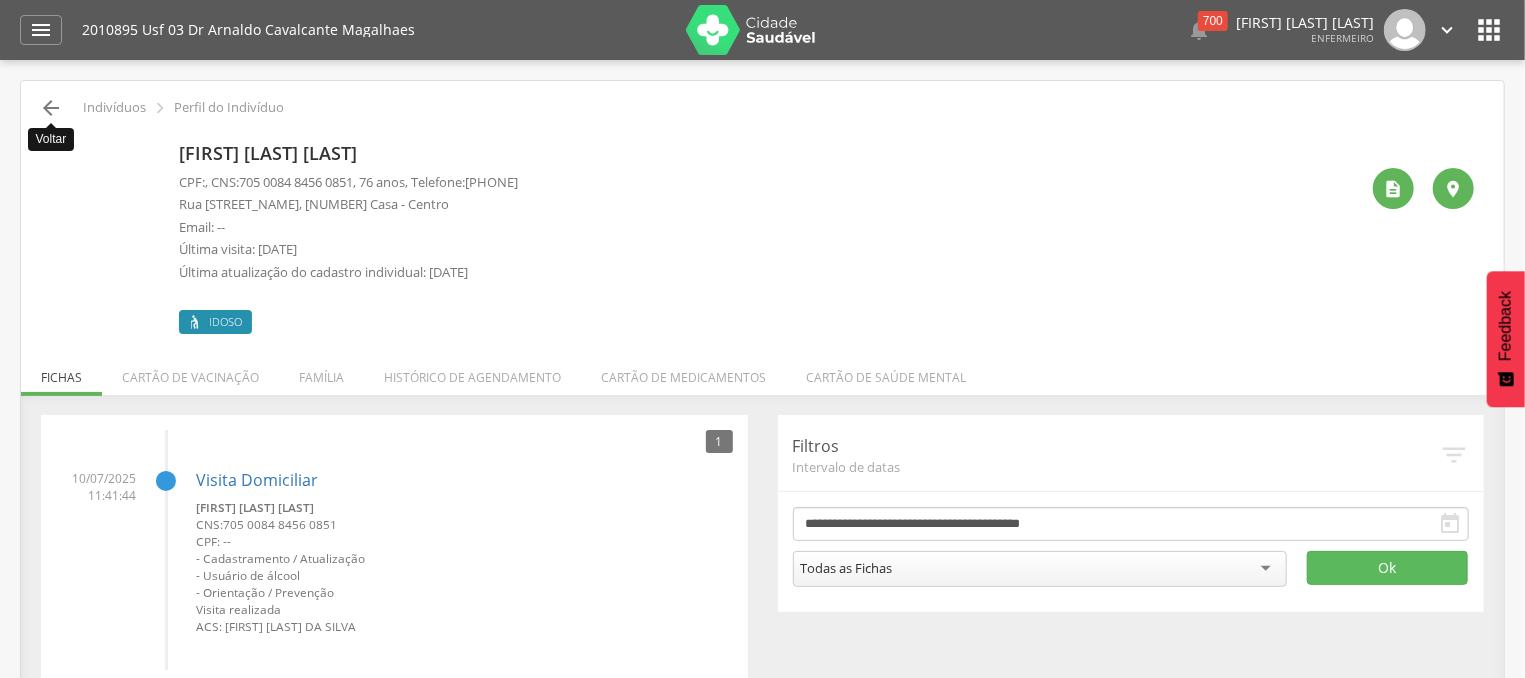 click on "" at bounding box center [51, 108] 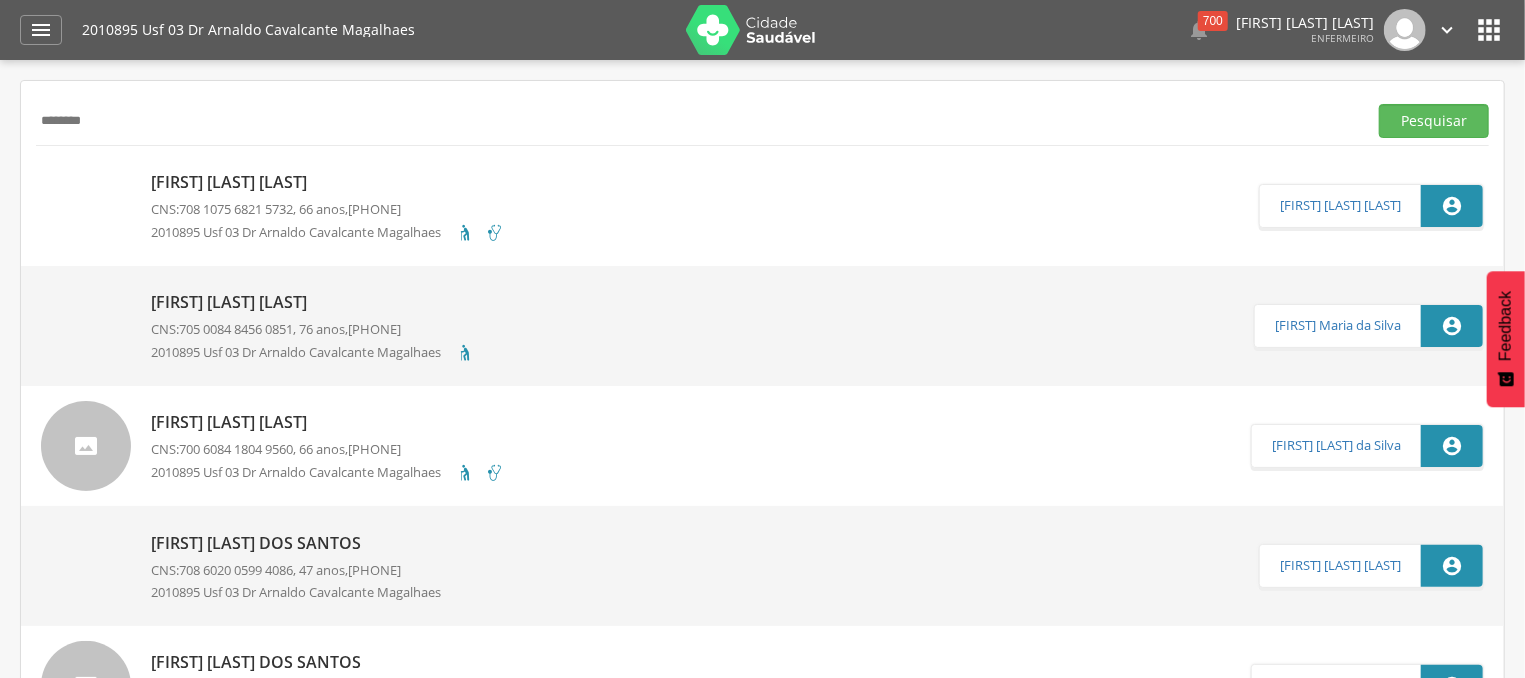 drag, startPoint x: 144, startPoint y: 125, endPoint x: 1, endPoint y: 127, distance: 143.01399 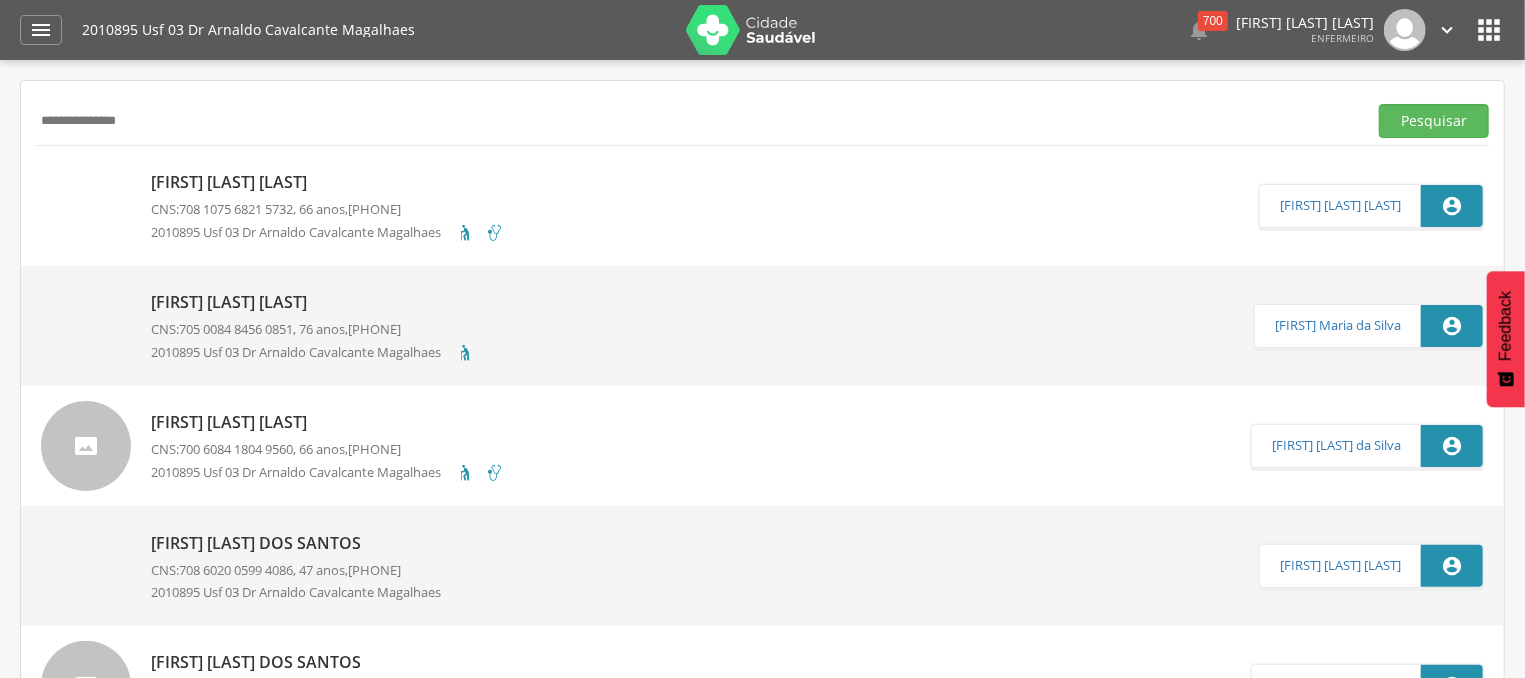 type on "**********" 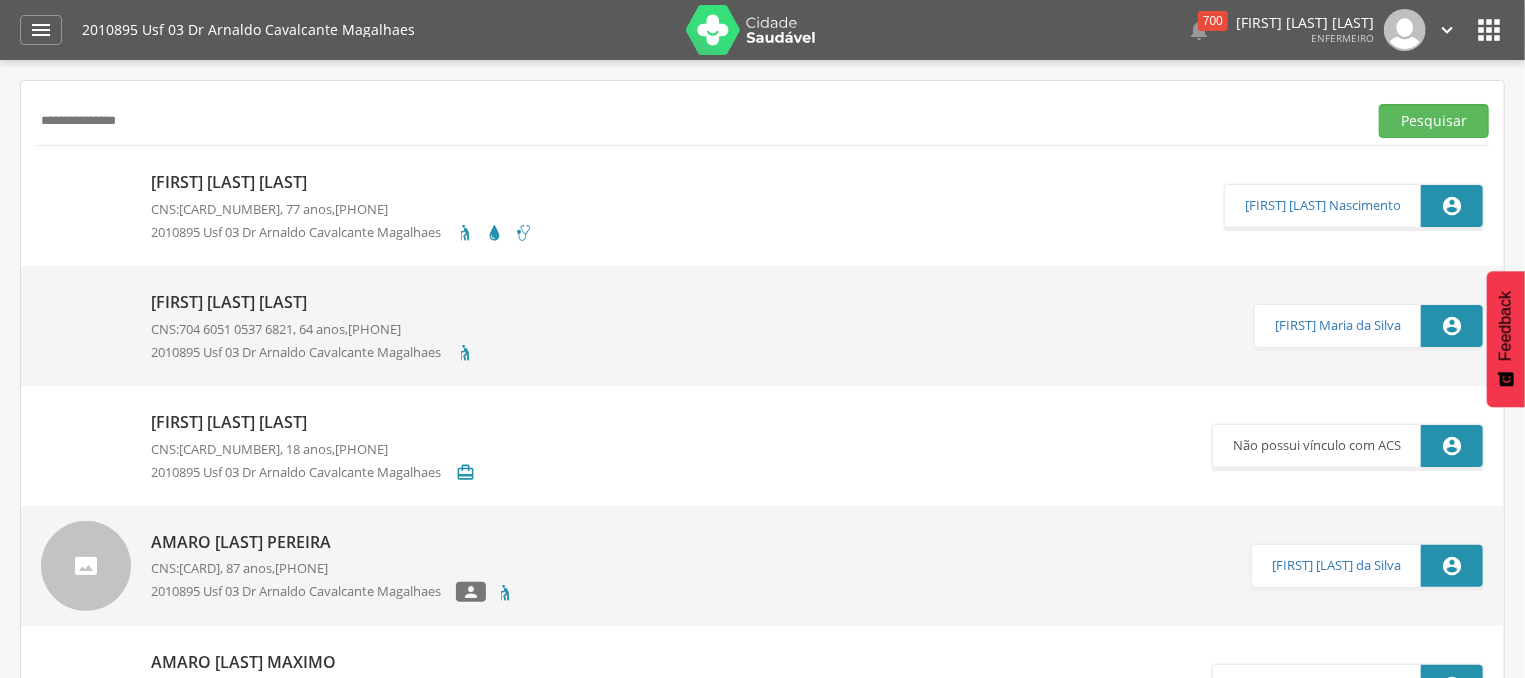 click on "[FIRST] [LAST] [LAST]" at bounding box center (342, 182) 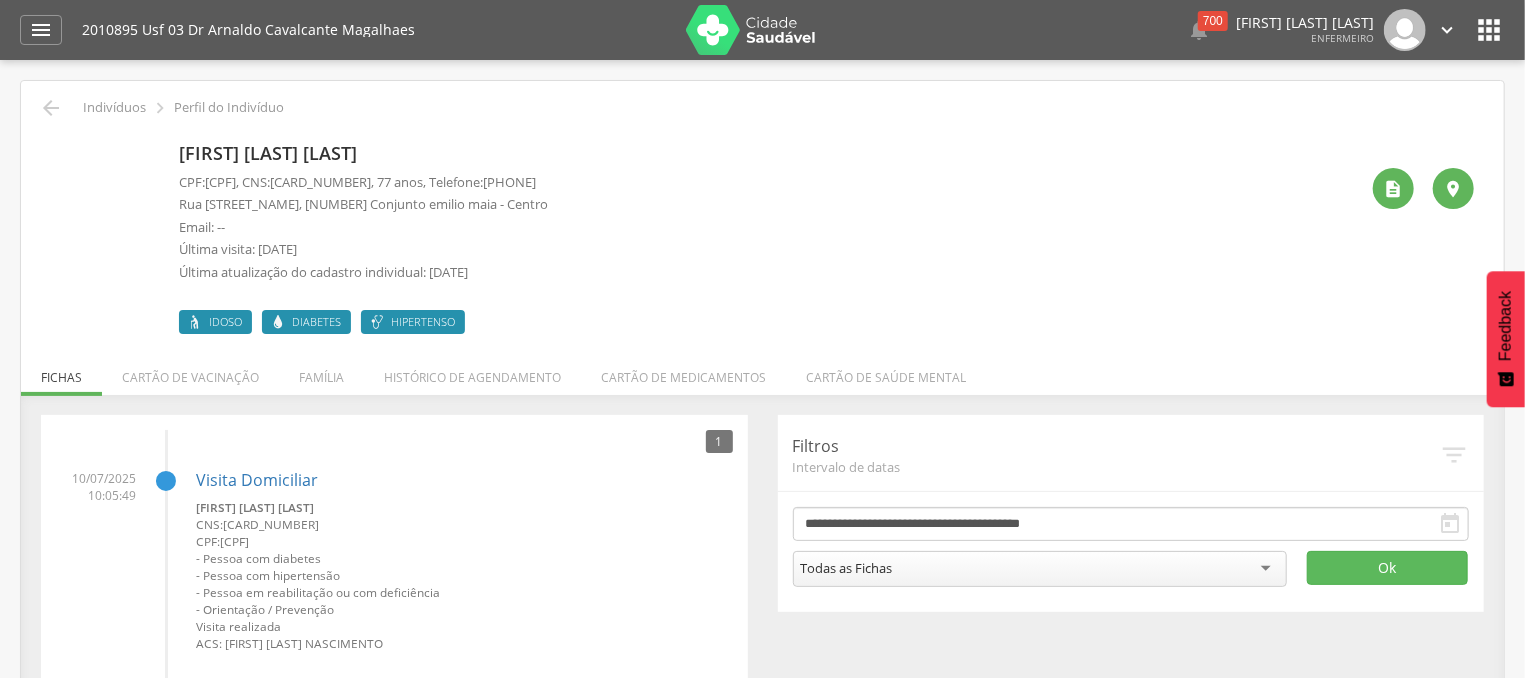 drag, startPoint x: 343, startPoint y: 183, endPoint x: 461, endPoint y: 183, distance: 118 